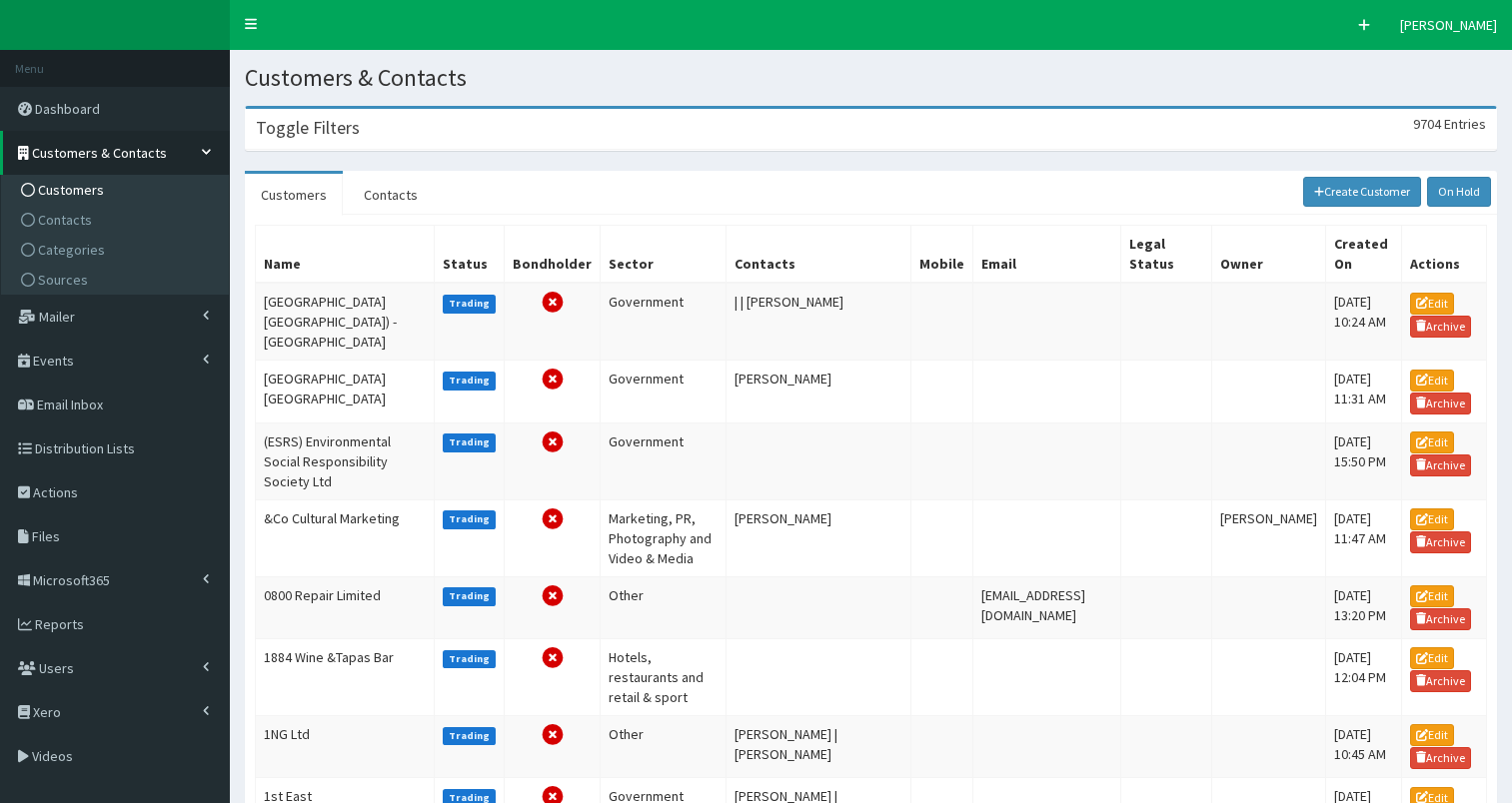 scroll, scrollTop: 0, scrollLeft: 0, axis: both 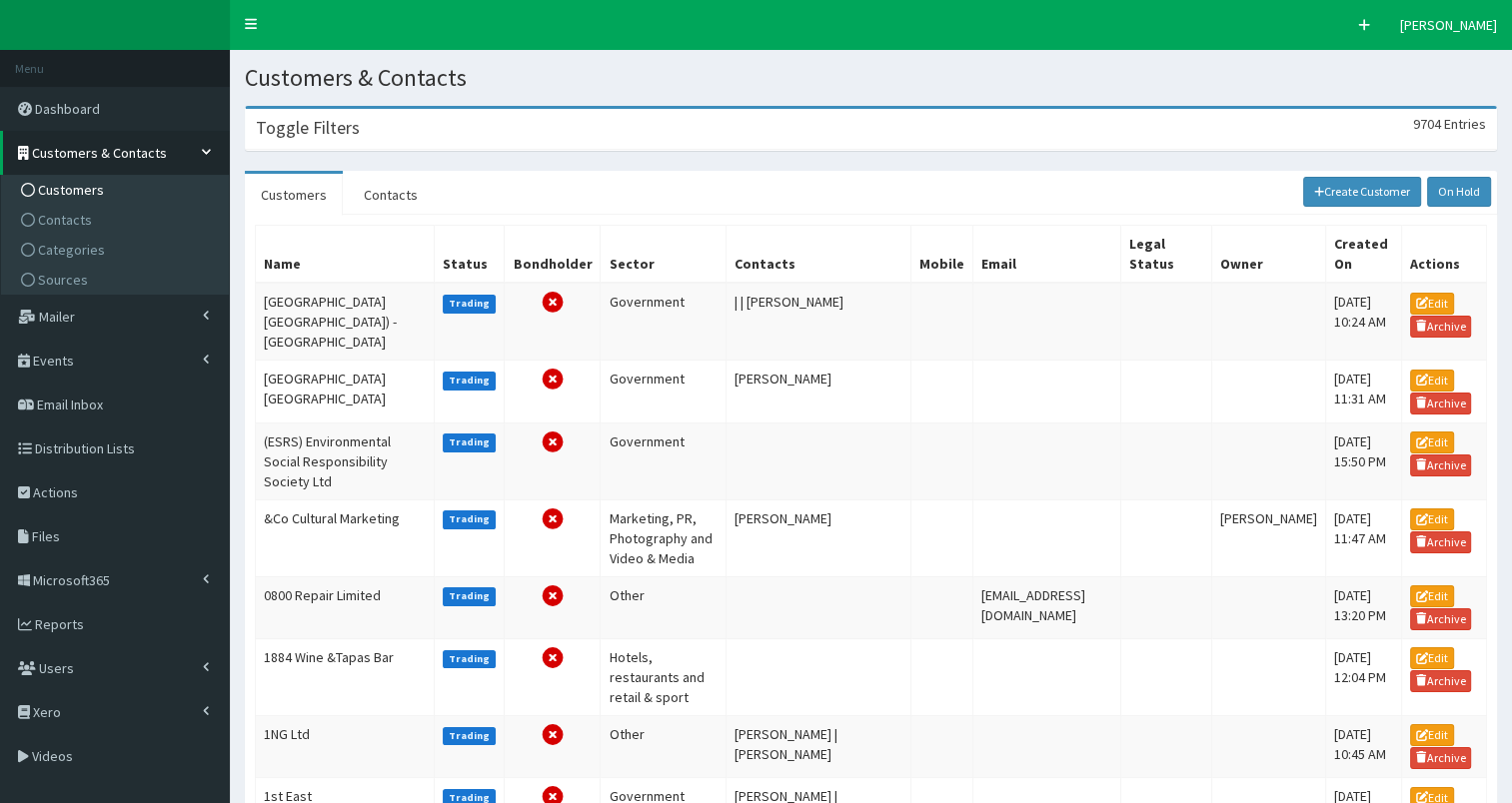 click on "Toggle Filters" at bounding box center (308, 128) 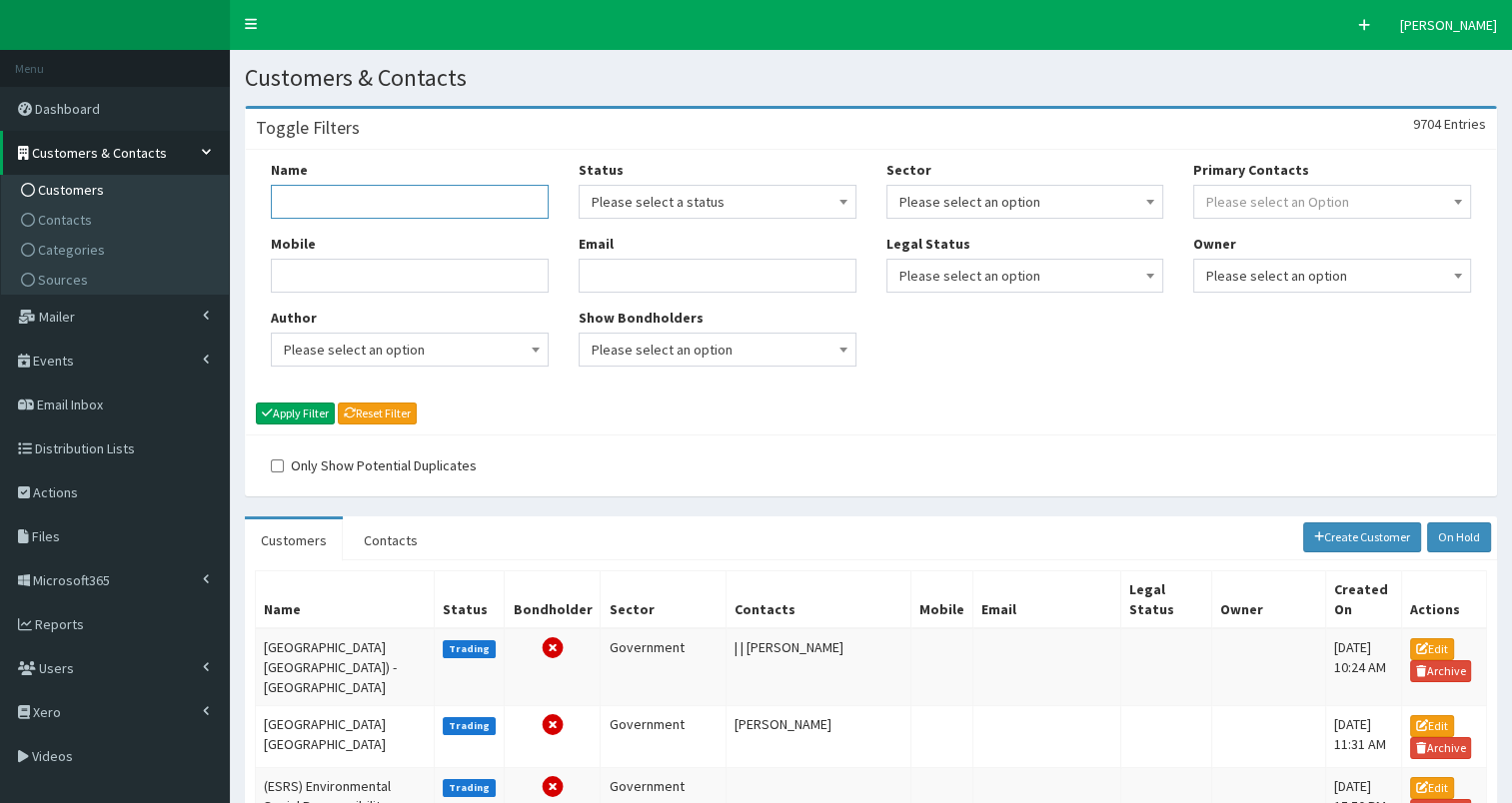 click on "Name" at bounding box center (410, 202) 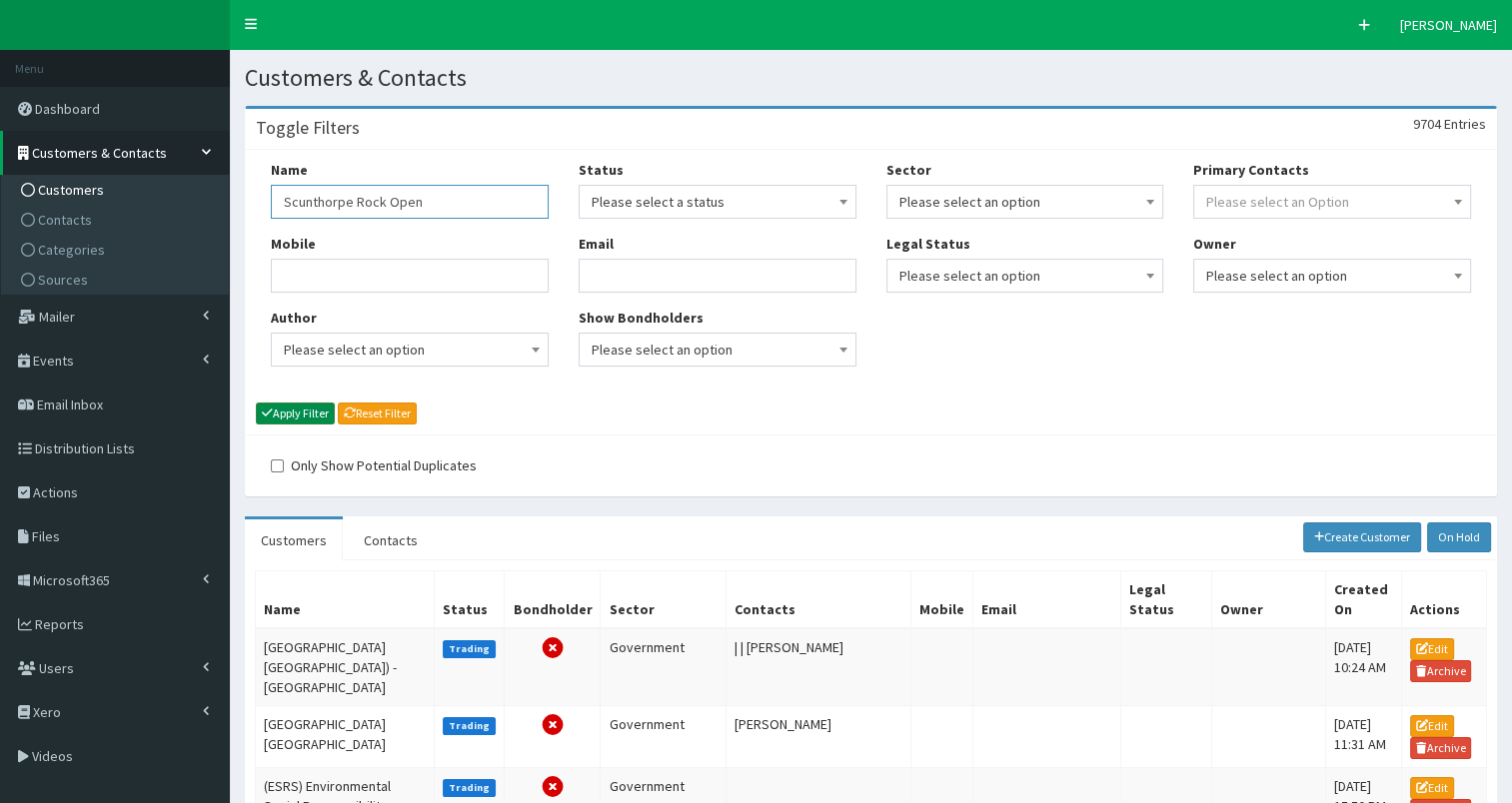 type on "Scunthorpe Rock Open" 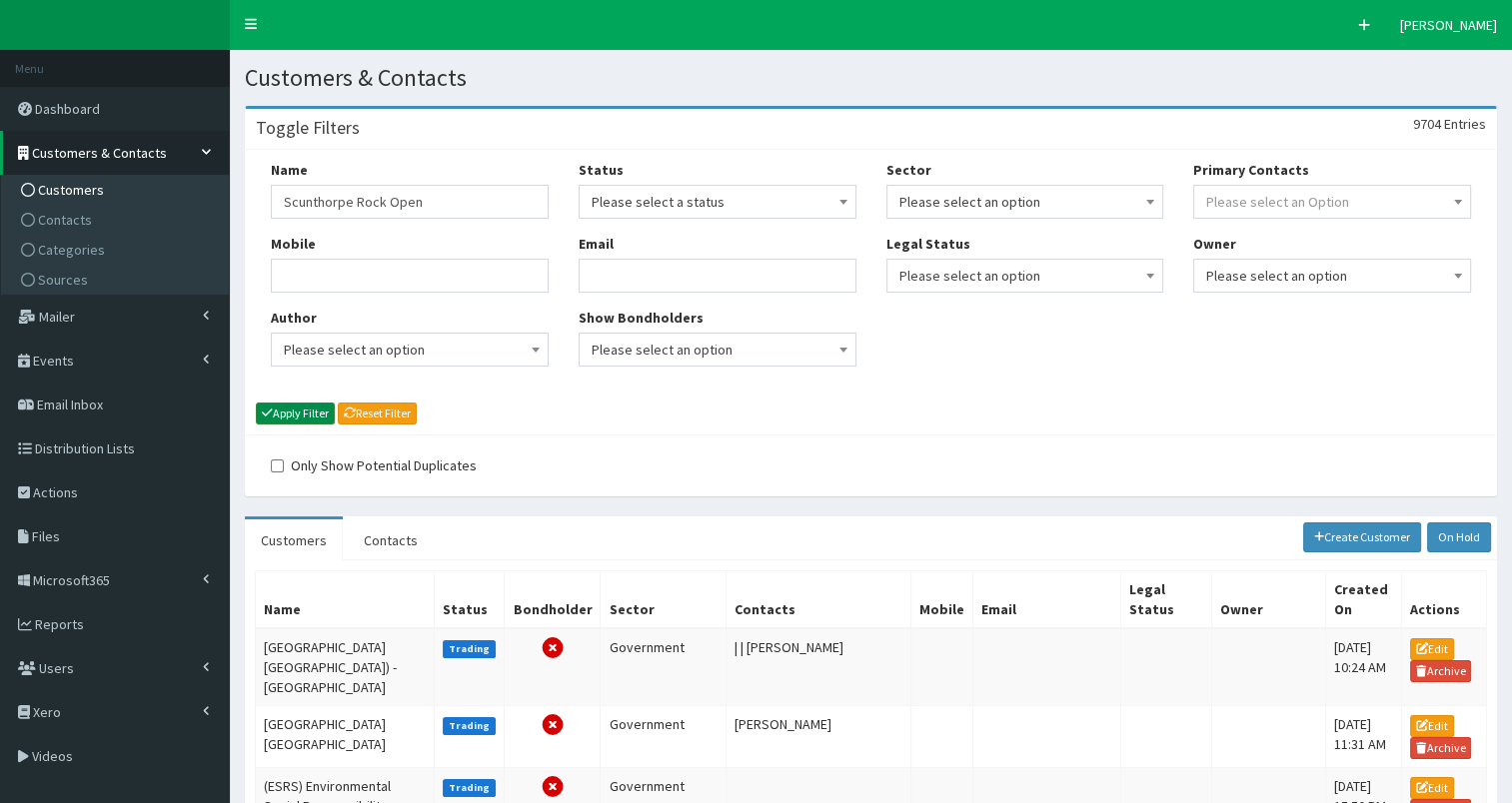 click on "Apply Filter" at bounding box center (295, 413) 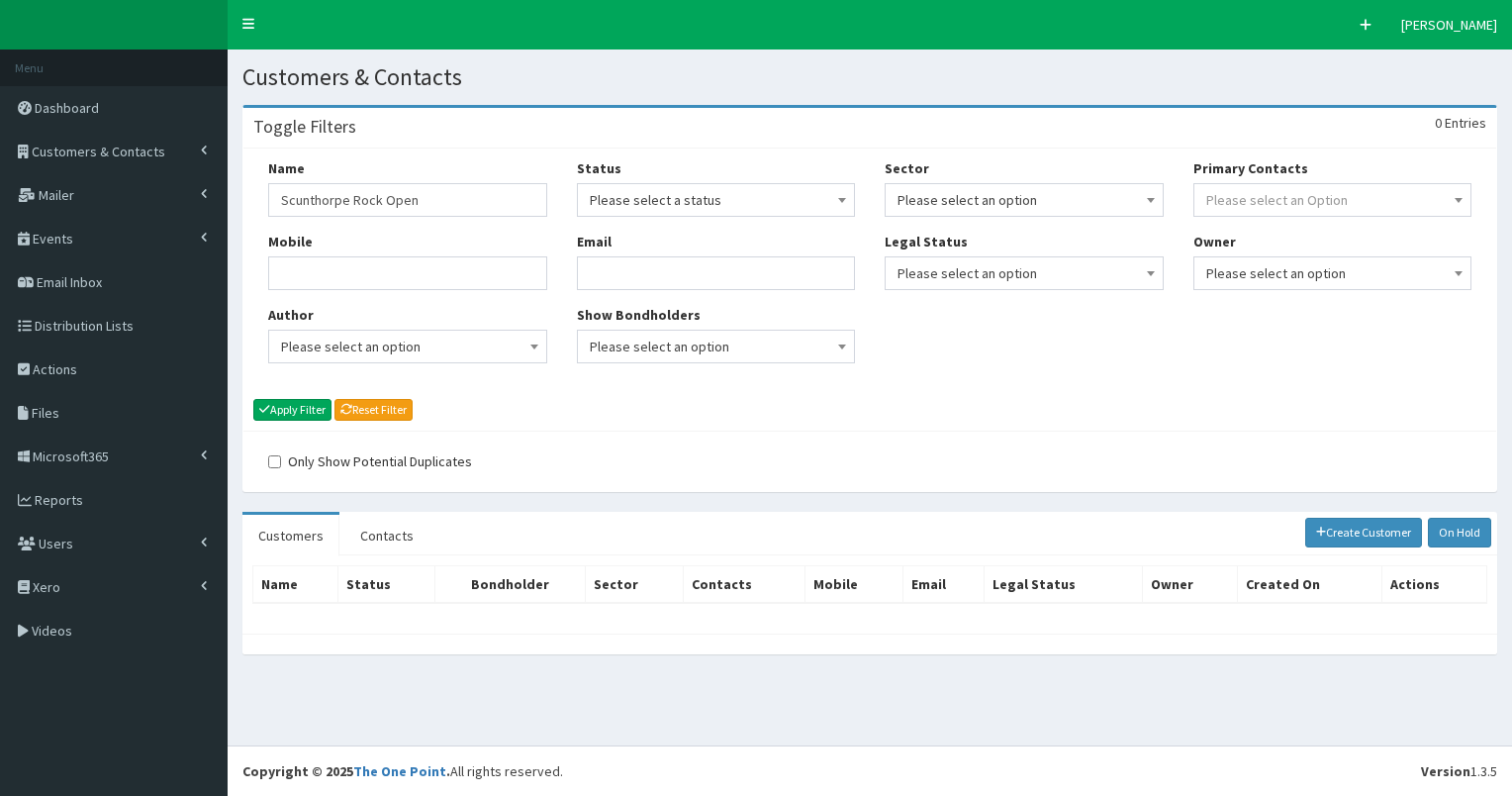scroll, scrollTop: 0, scrollLeft: 0, axis: both 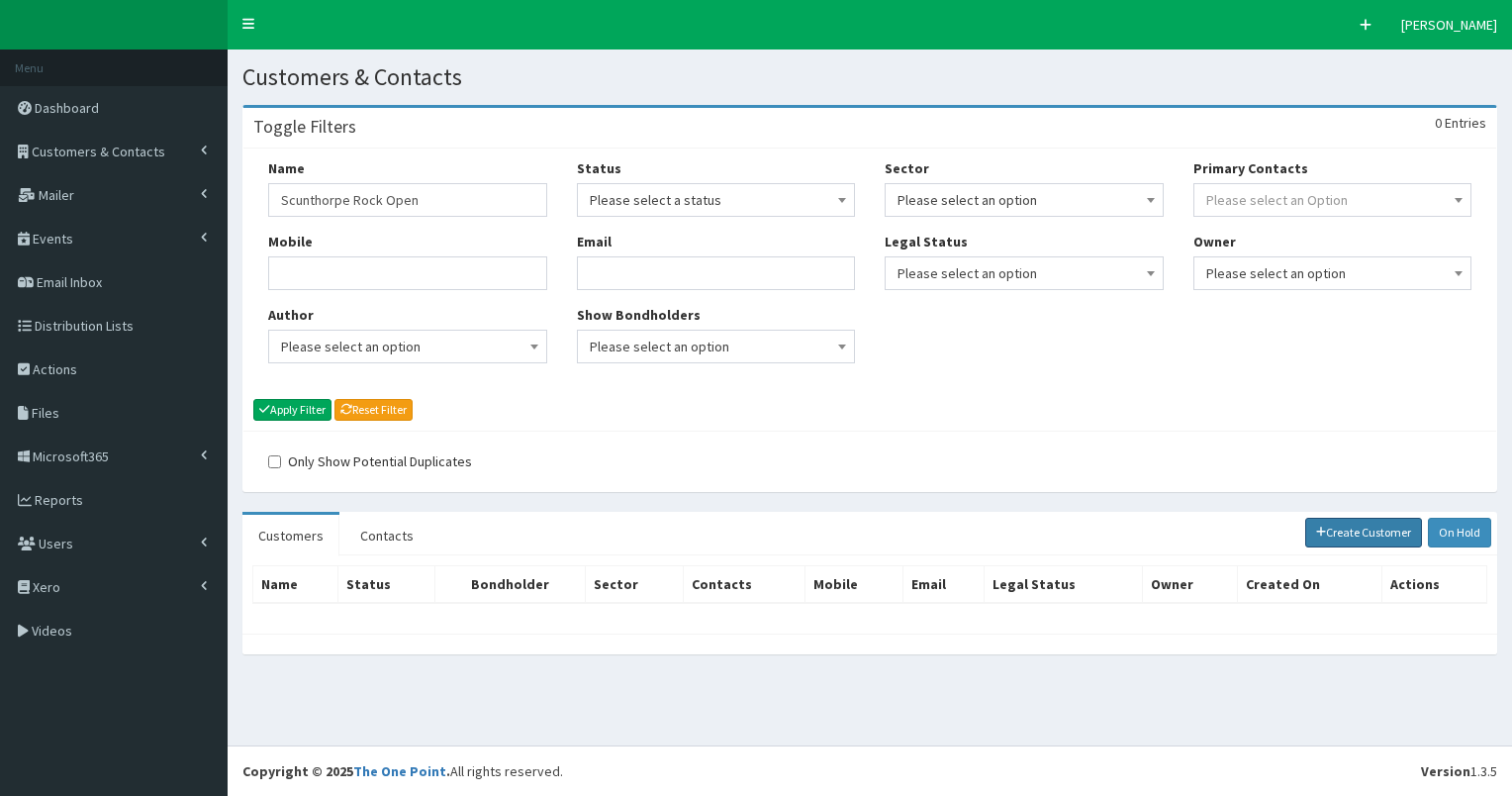 click on "Create Customer" at bounding box center [1364, 533] 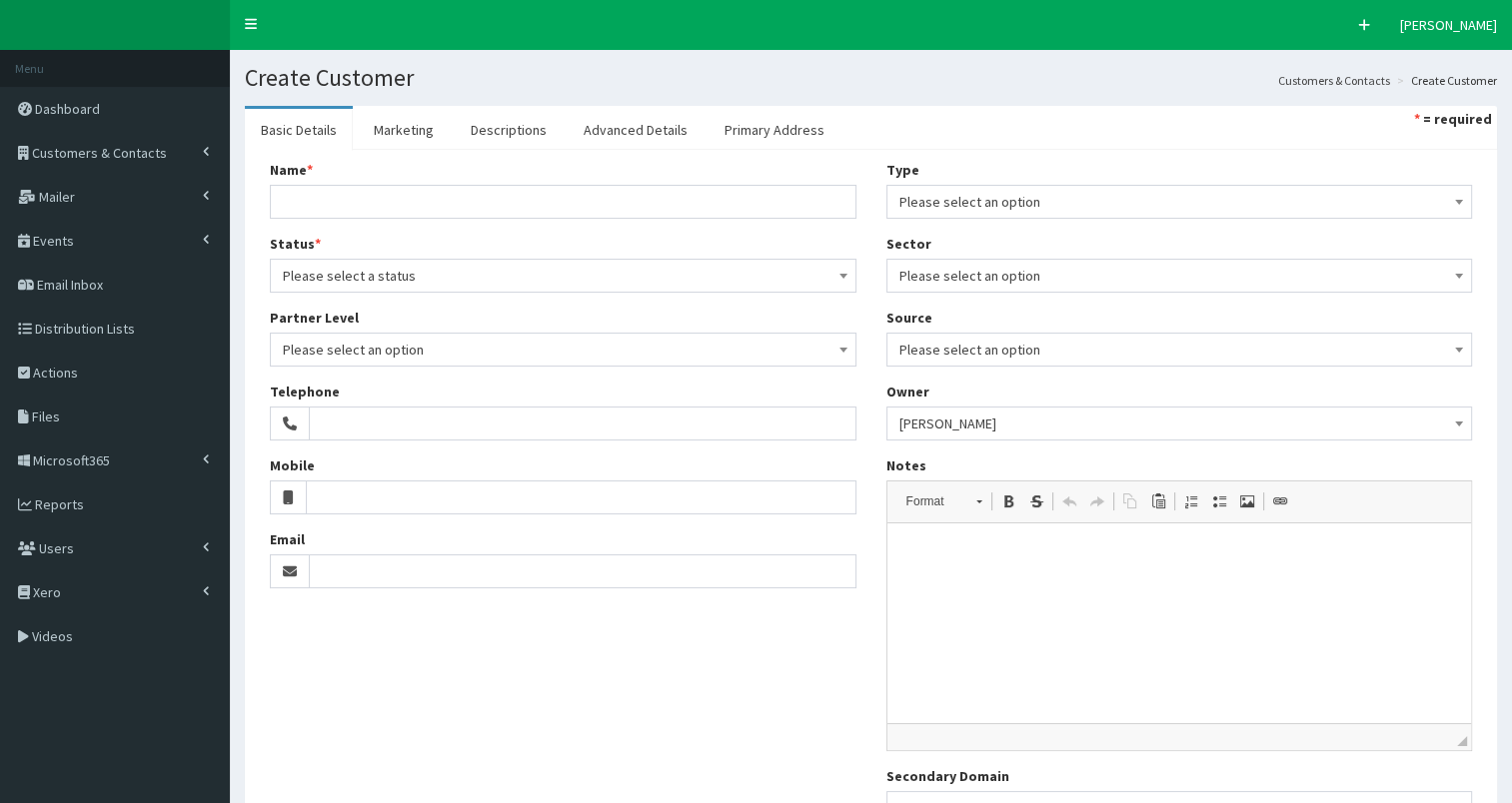 scroll, scrollTop: 0, scrollLeft: 0, axis: both 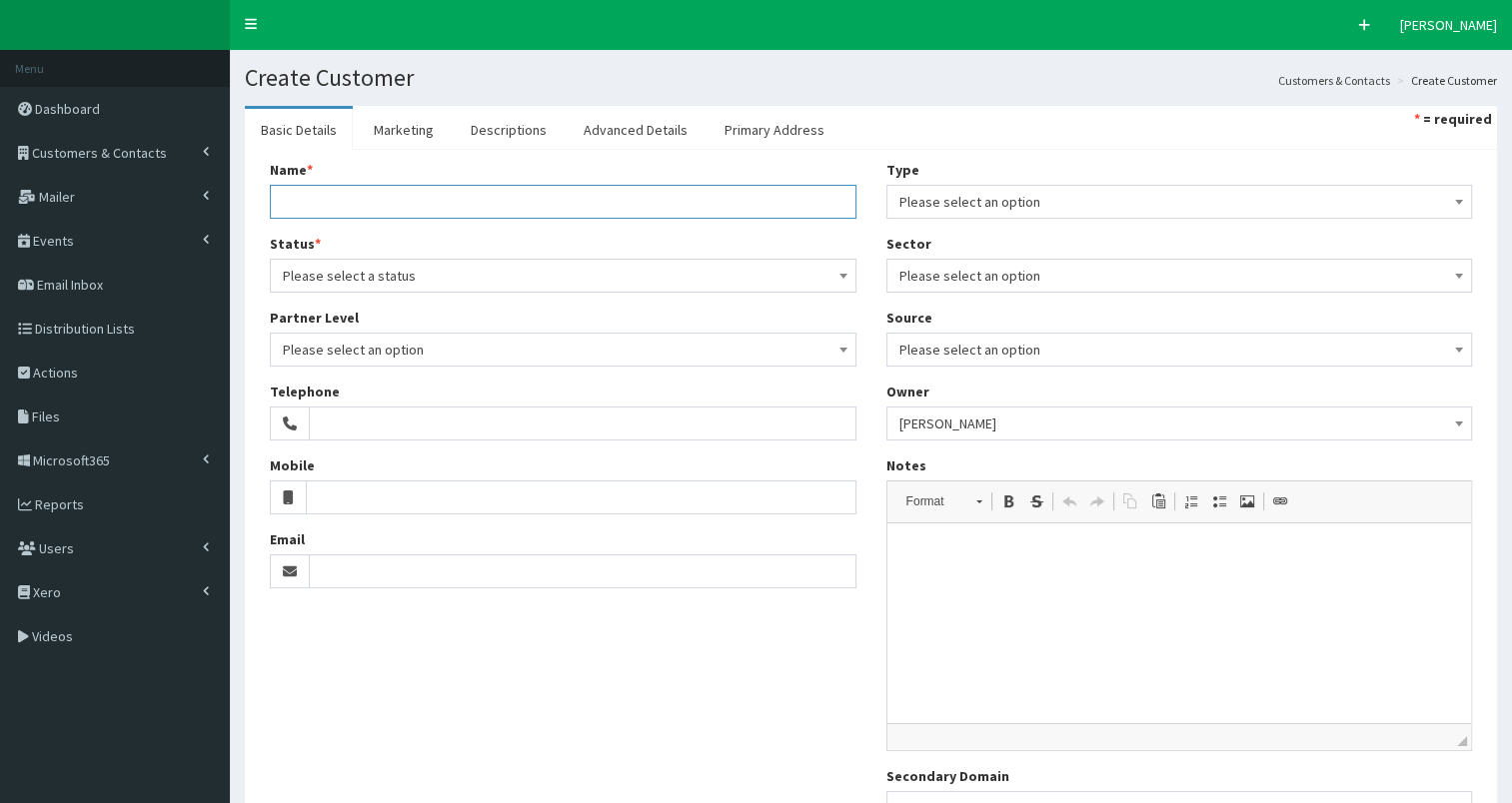 click on "Name  *" at bounding box center [563, 202] 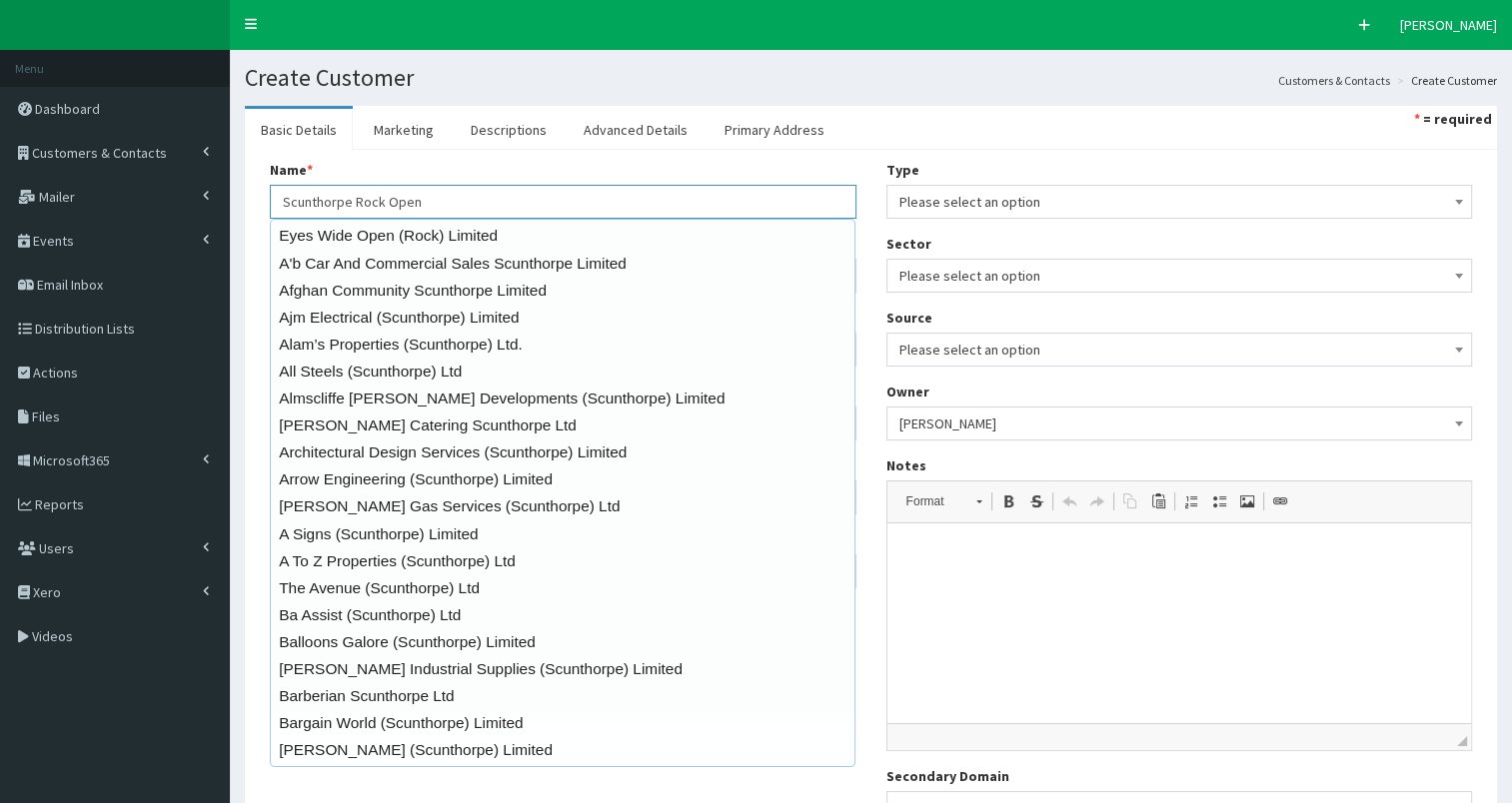 type on "Scunthorpe Rock Open" 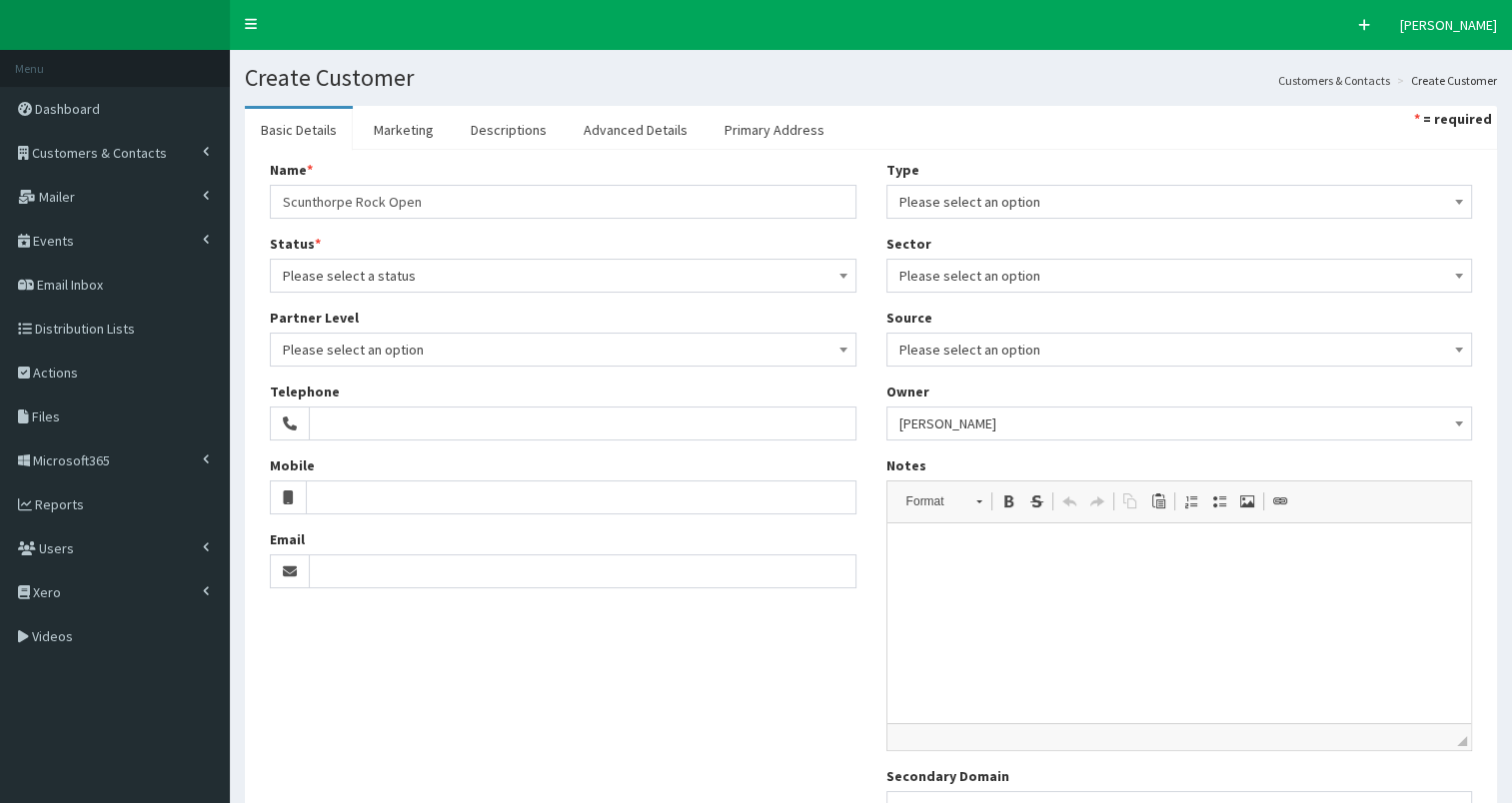 click on "Name  *
20 results are available, use up and down arrow keys to navigate. Scunthorpe Rock Open
Eyes Wide Open (Rock) Limited A'b Car And Commercial Sales Scunthorpe Limited Afghan Community Scunthorpe Limited Ajm Electrical (Scunthorpe) Limited Alam’s Properties (Scunthorpe) Ltd.  All Steels (Scunthorpe) Ltd Almscliffe Dhesi Developments (Scunthorpe) Limited Anderson Catering Scunthorpe Ltd Architectural Design Services (Scunthorpe)  Limited Arrow Engineering (Scunthorpe) Limited Ashby Gas Services (Scunthorpe) Ltd A Signs (Scunthorpe) Limited A To Z Properties (Scunthorpe) Ltd The Avenue (Scunthorpe) Ltd Ba Assist (Scunthorpe) Ltd Balloons Galore (Scunthorpe) Limited Bapp Industrial Supplies (Scunthorpe) Limited Barberian Scunthorpe Ltd Bargain World (Scunthorpe) Limited Barnes (Scunthorpe) Limited
Status  *
Trading *" at bounding box center [870, 499] 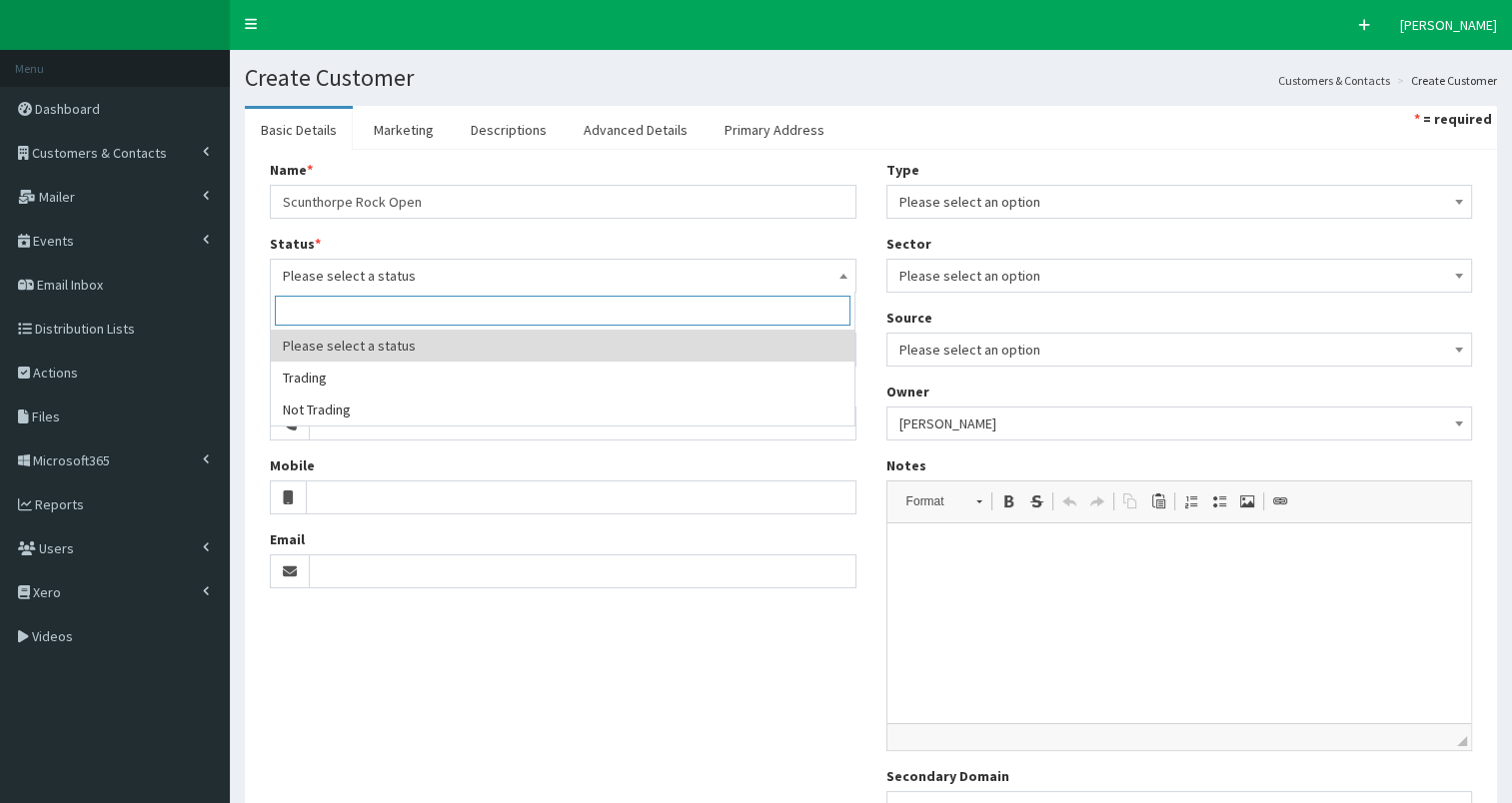 click on "Please select a status" at bounding box center (563, 276) 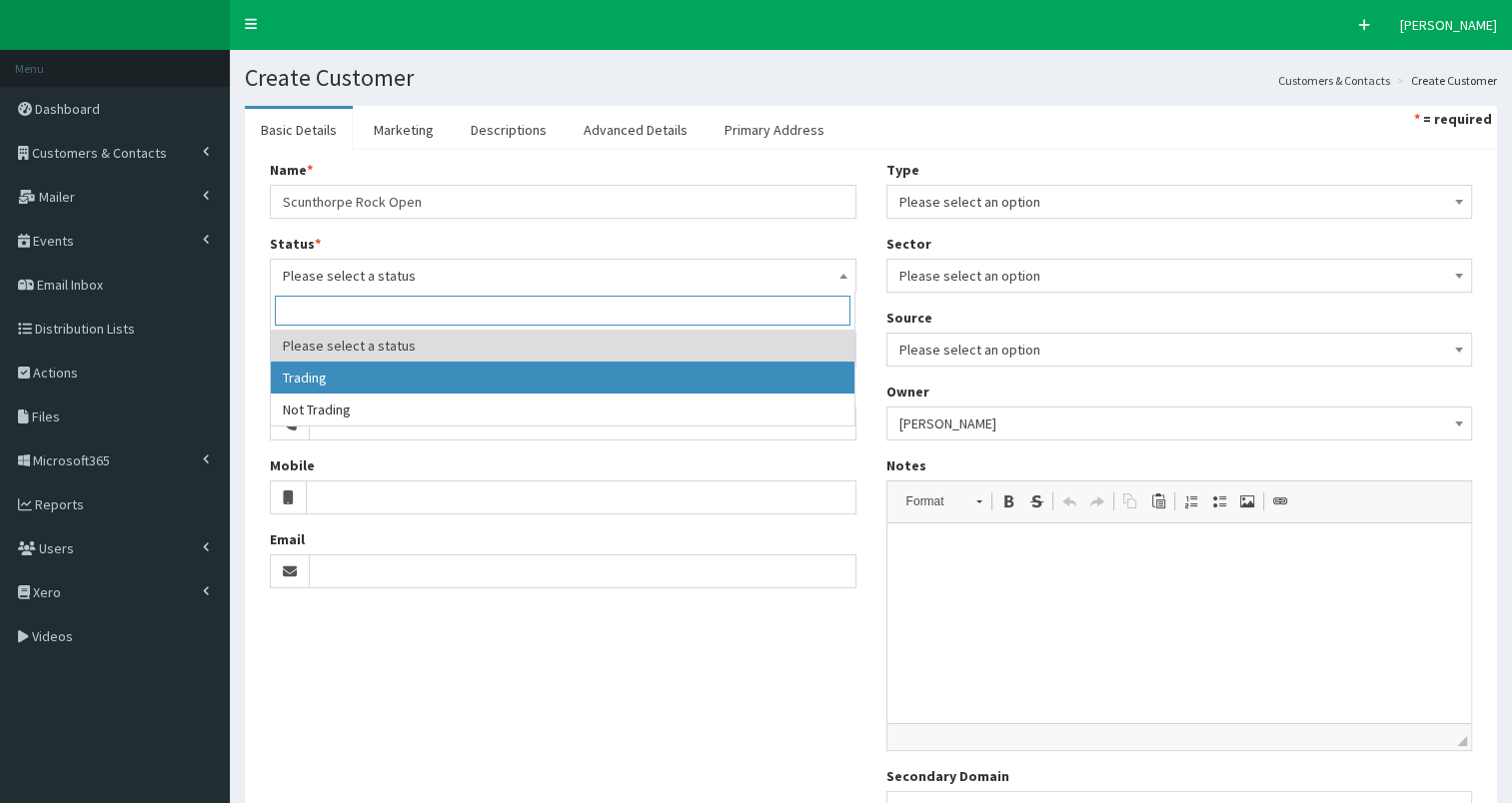 select on "1" 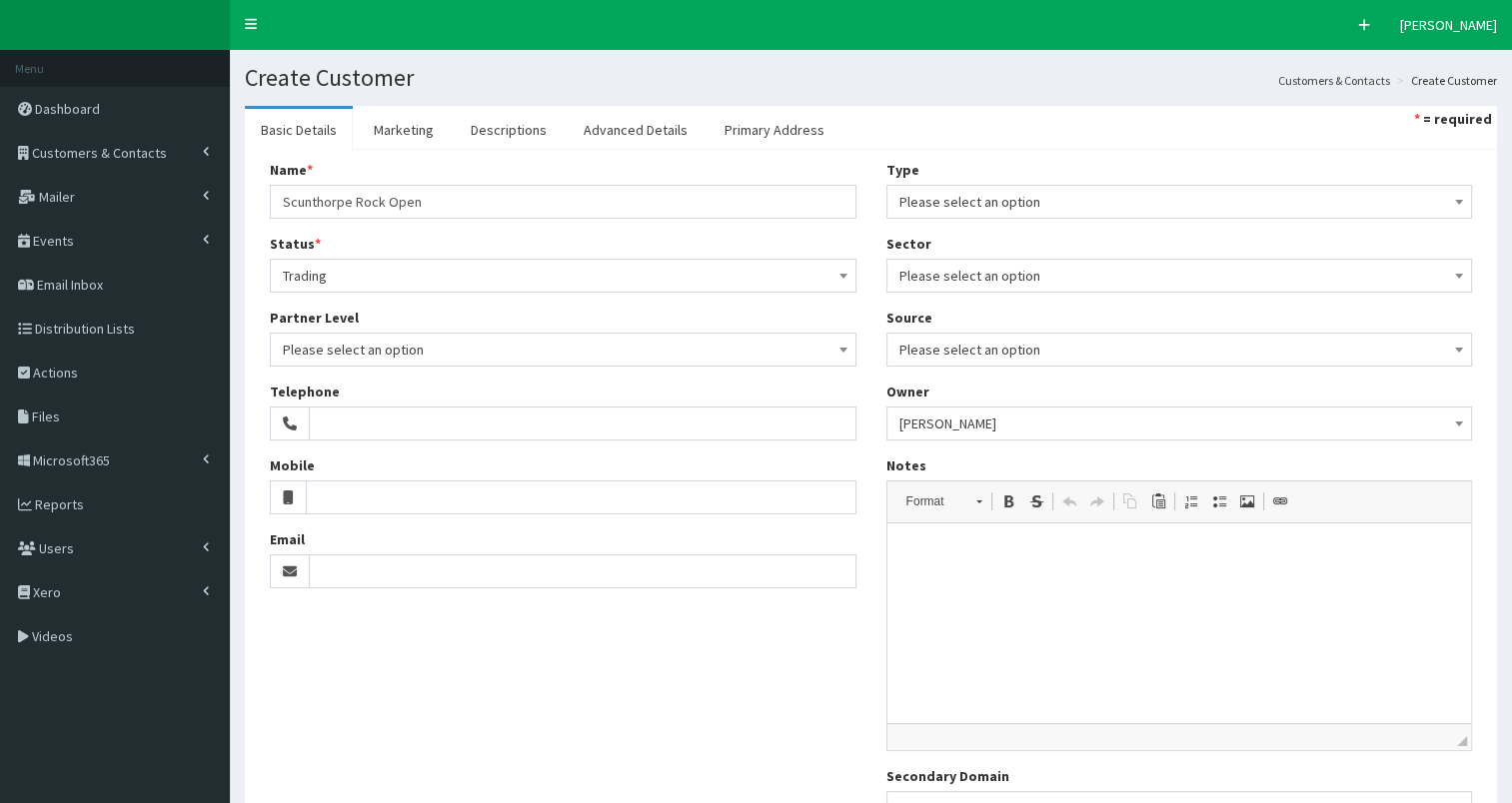 click on "Telephone" at bounding box center [563, 410] 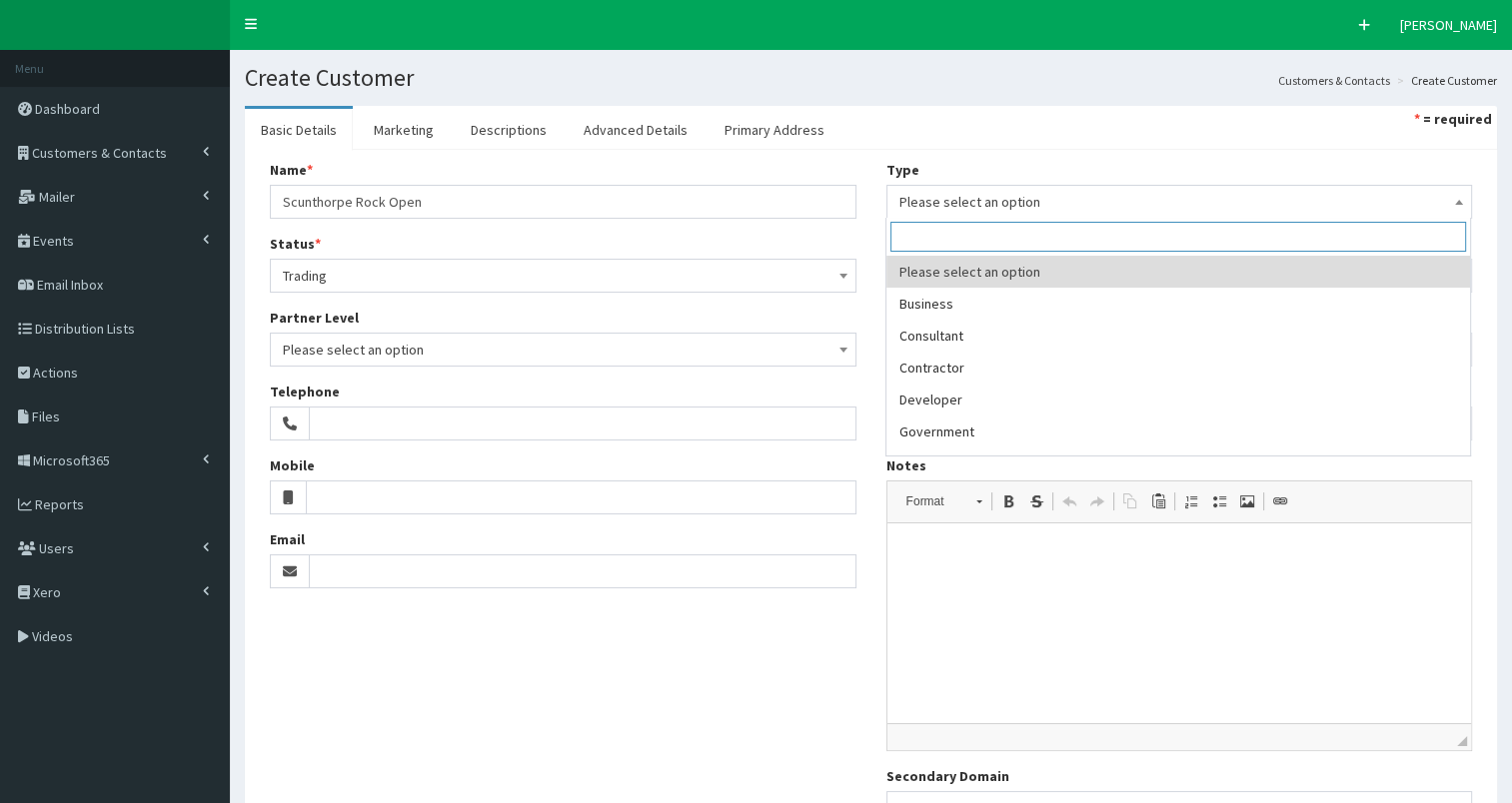 click on "Please select an option" at bounding box center (1179, 202) 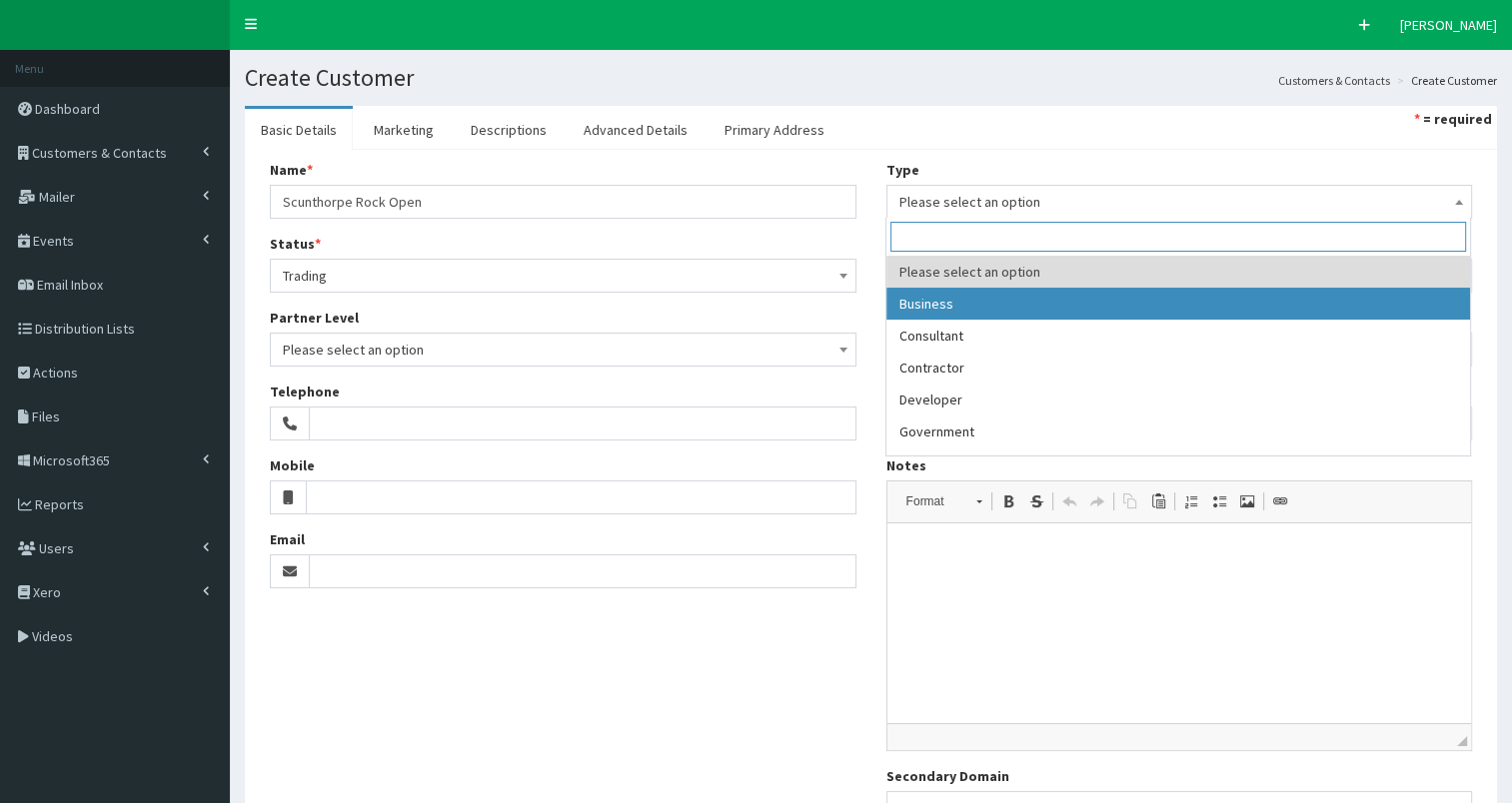select on "1" 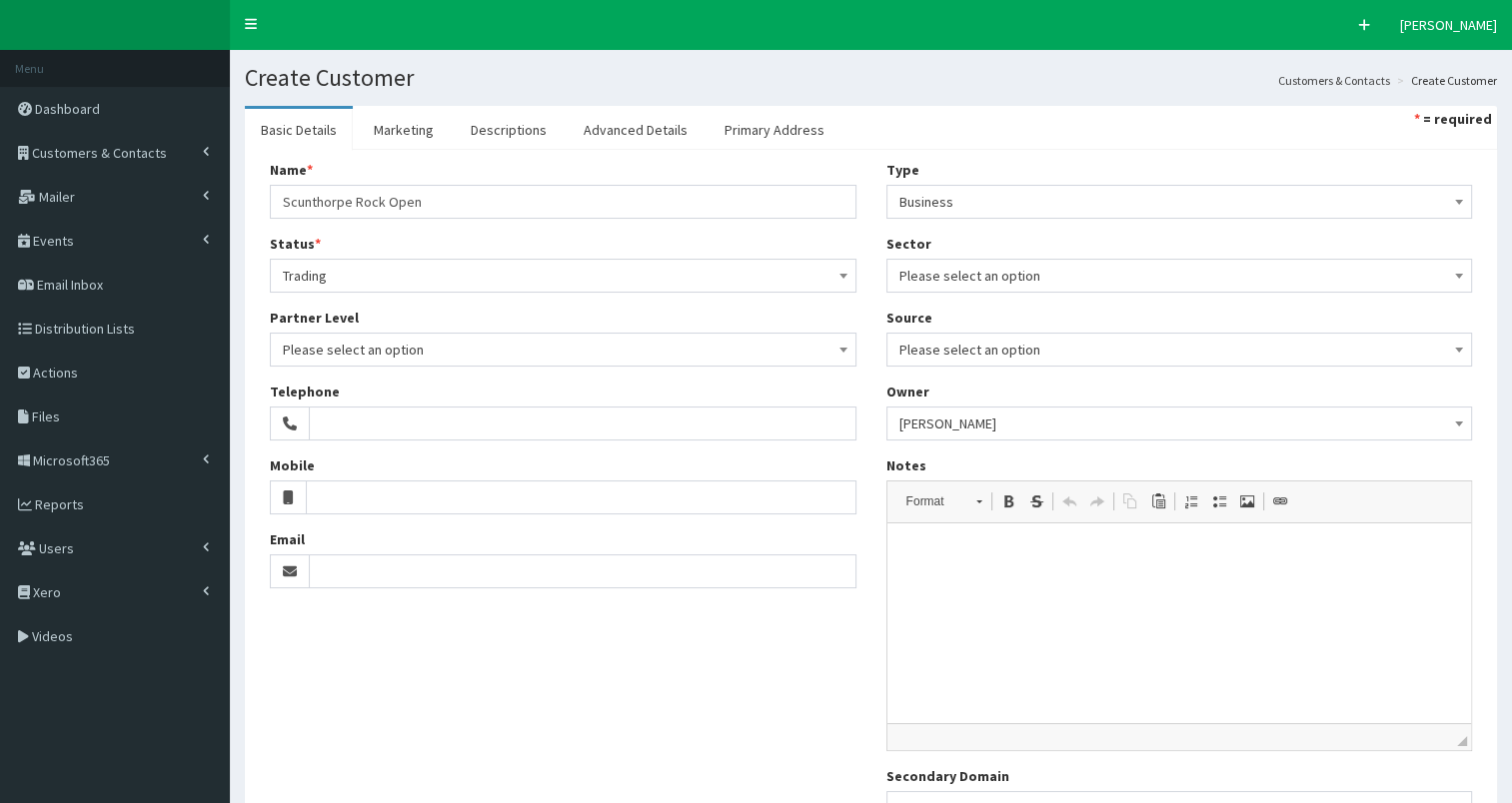 click on "Please select an option" at bounding box center (1179, 276) 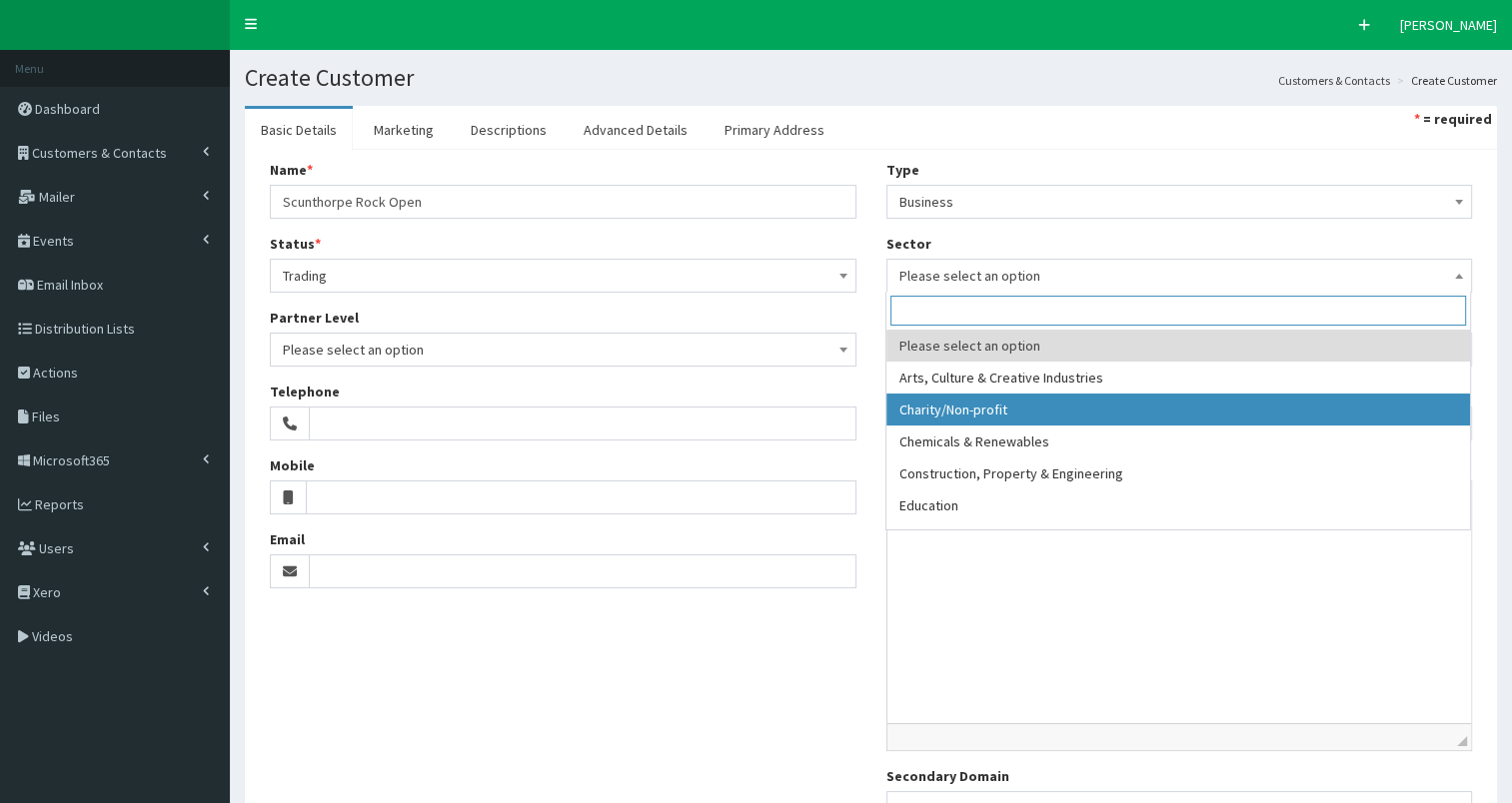 select on "2" 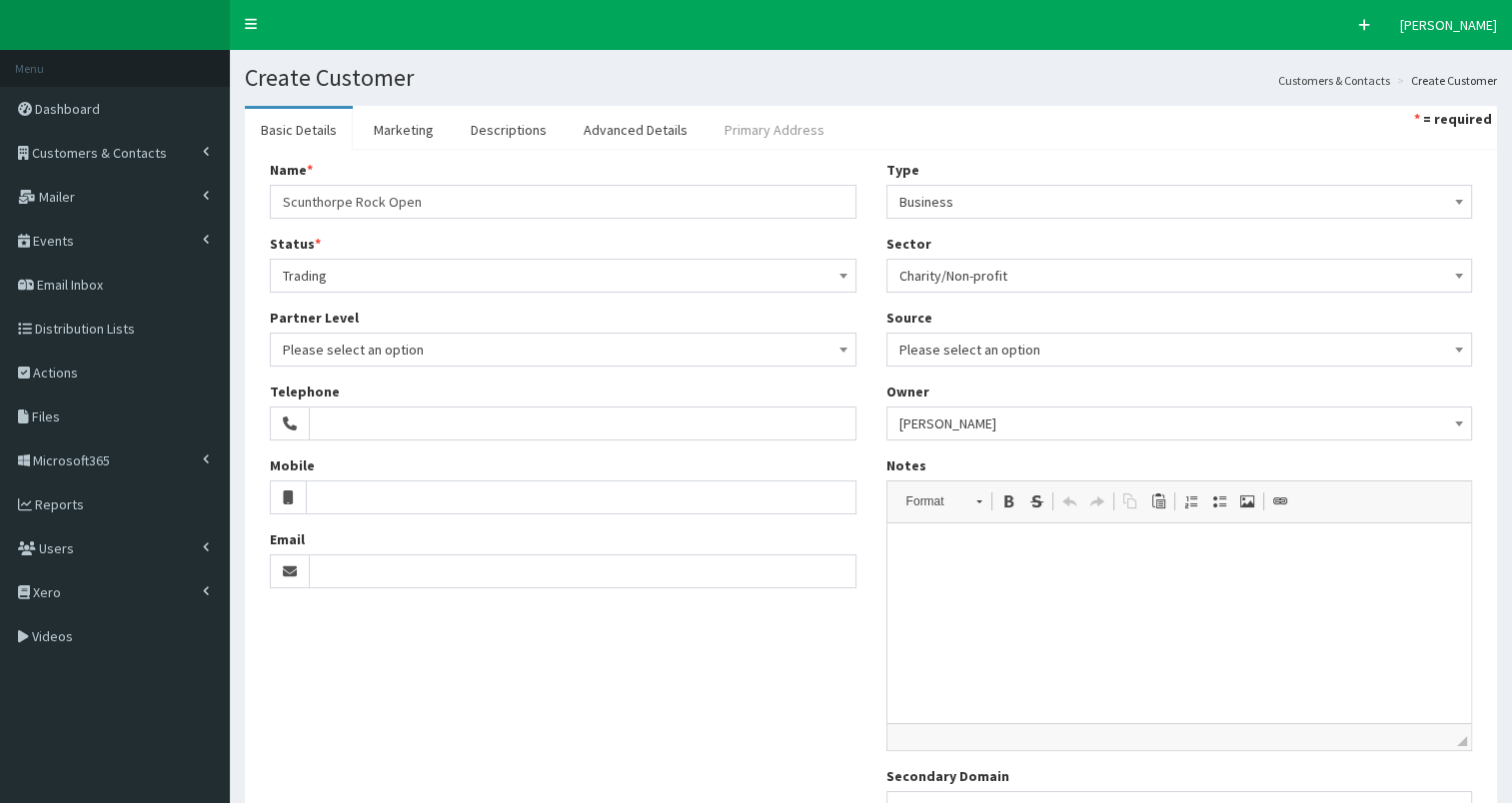 click on "Primary Address" at bounding box center (774, 130) 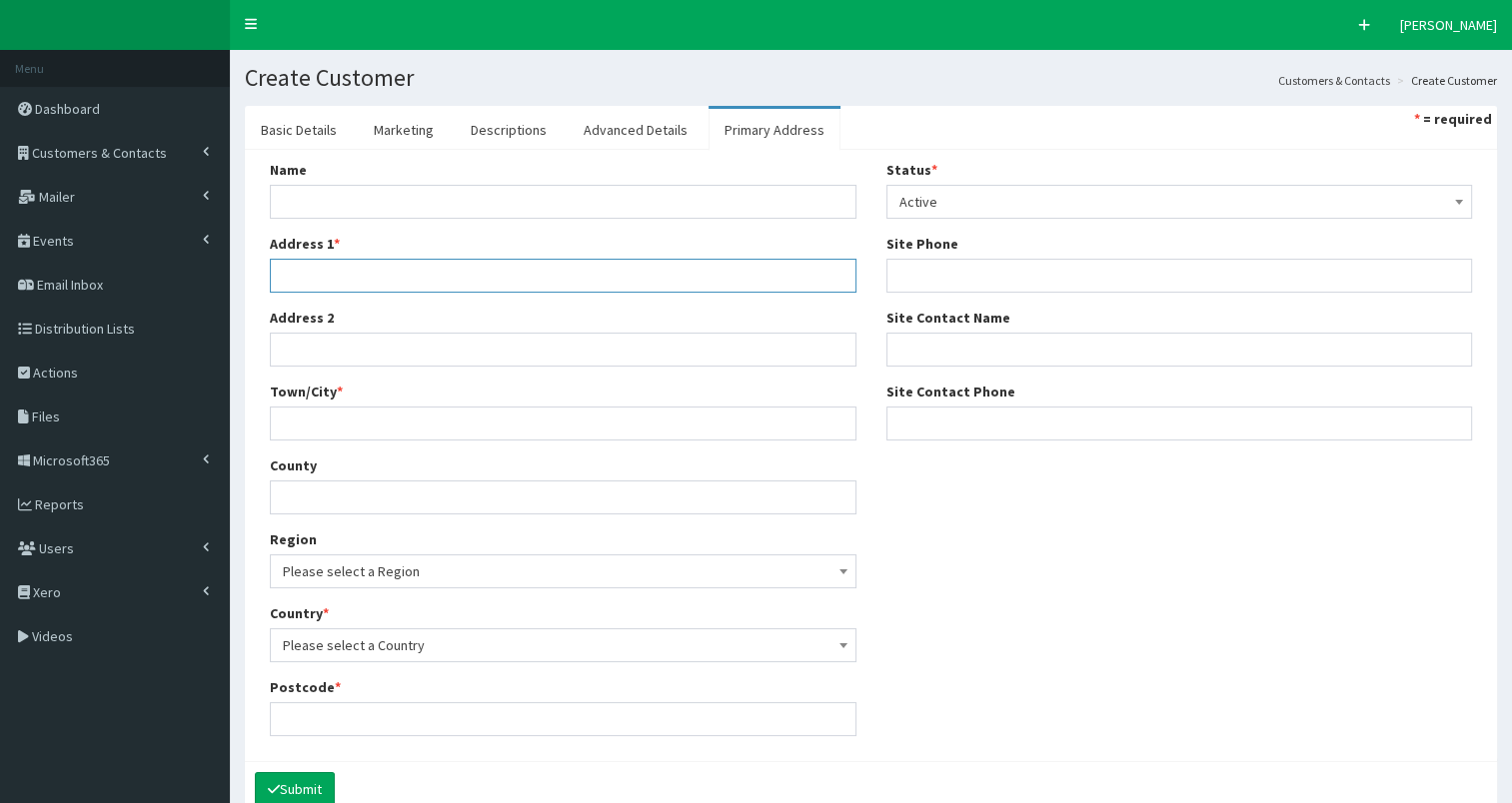 click on "Address 1  *" at bounding box center [563, 276] 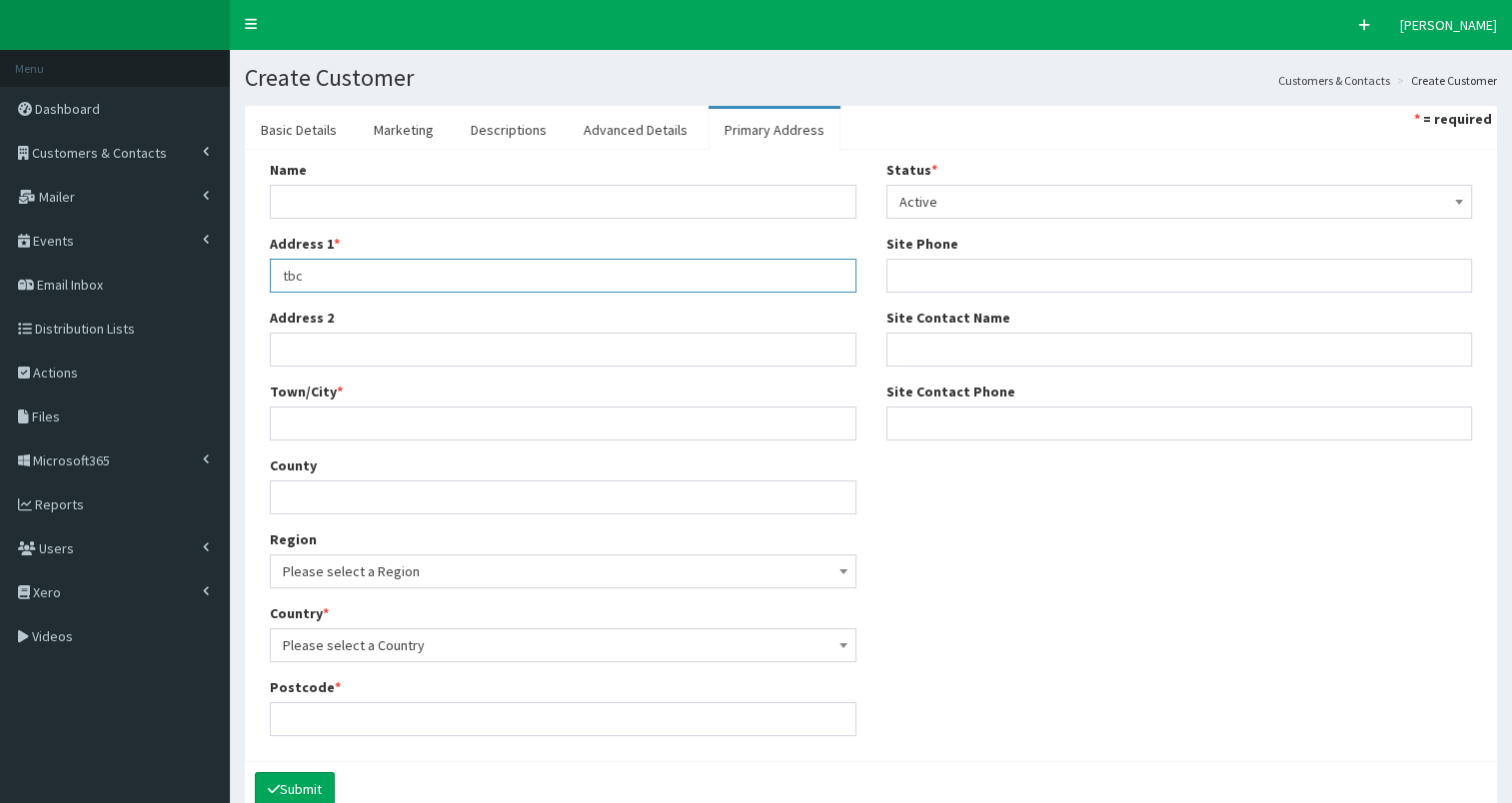 type on "tbc" 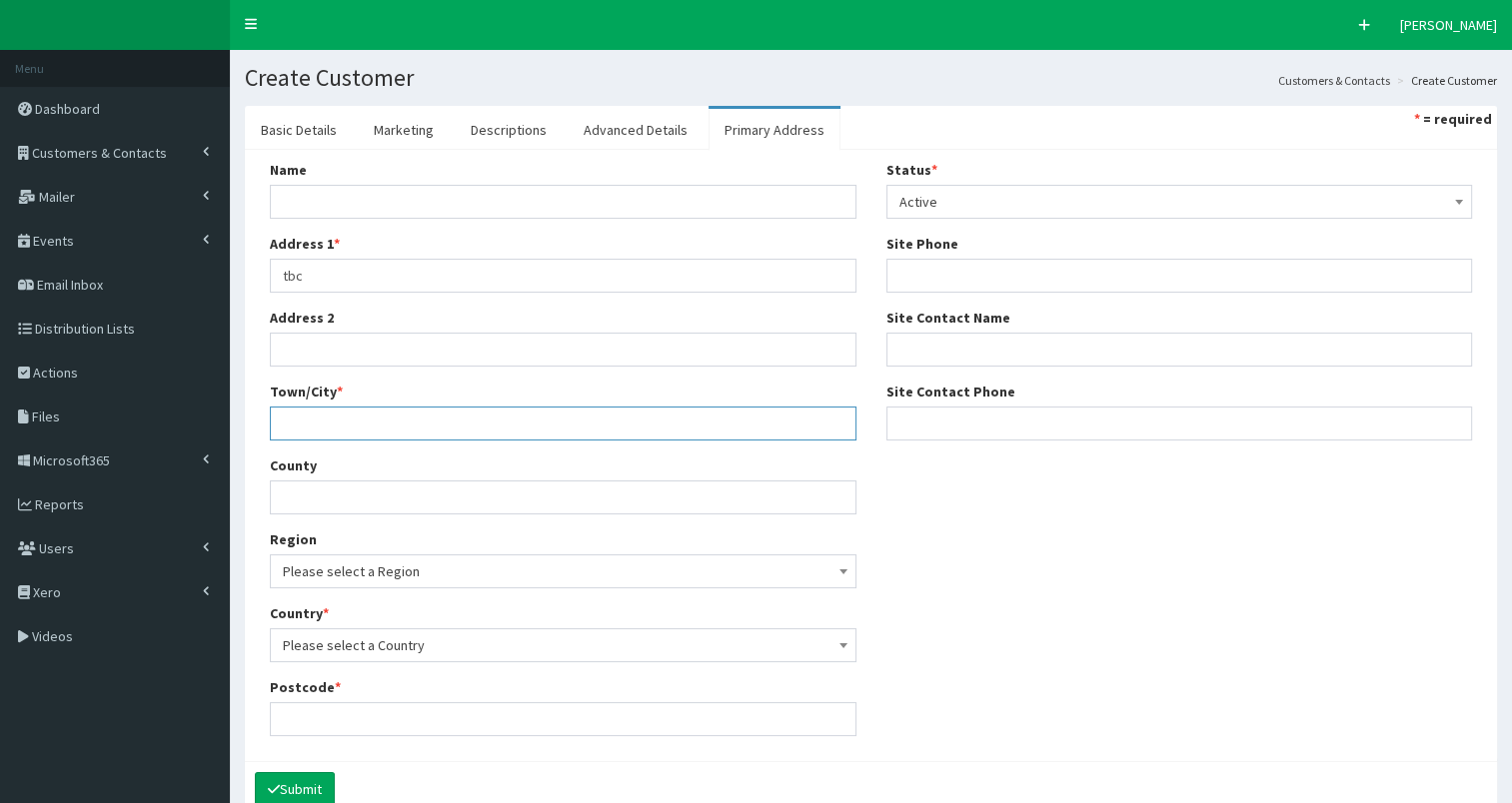 click on "Town/City  *" at bounding box center (563, 423) 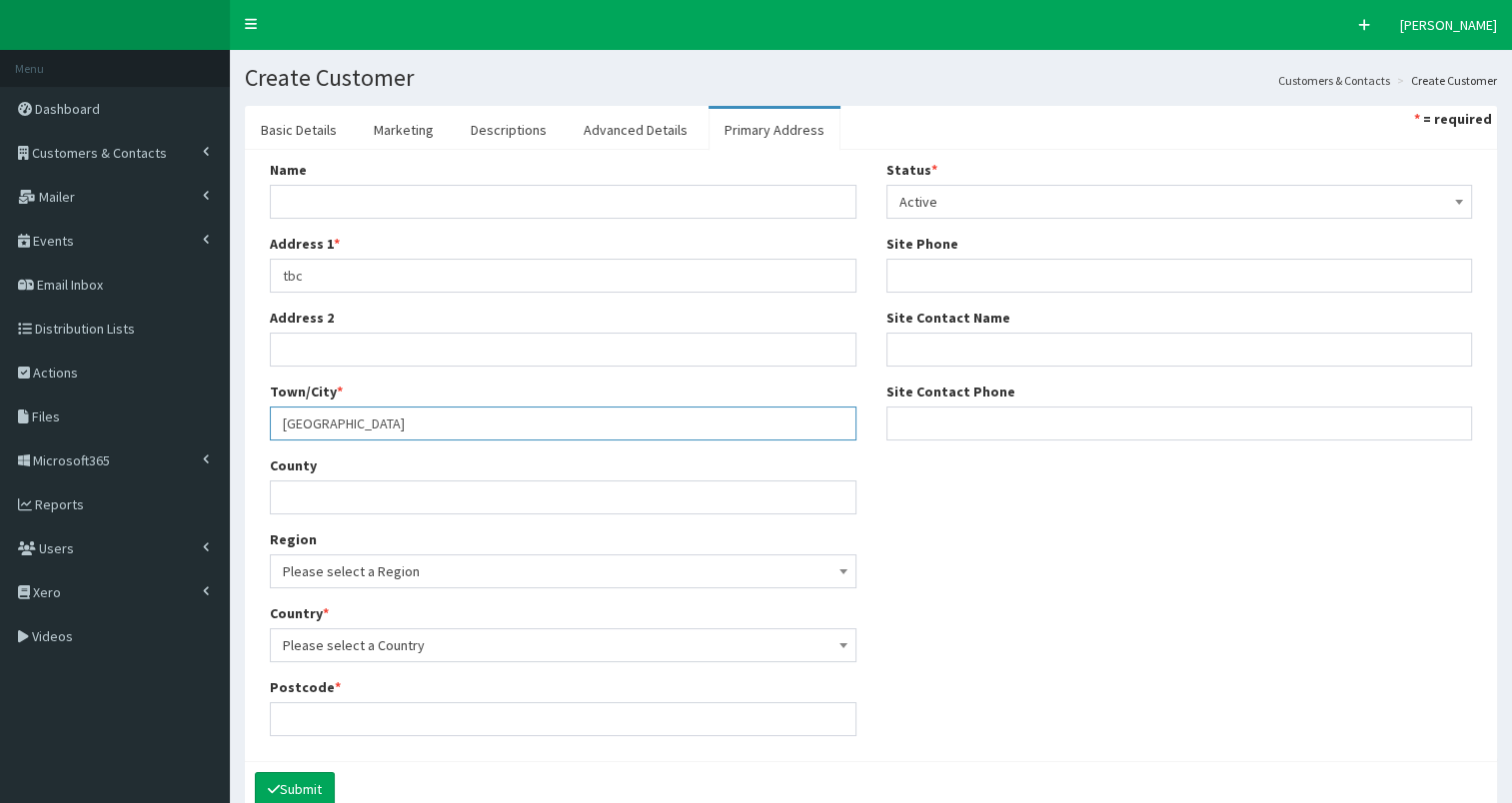 type on "Scunthorpe" 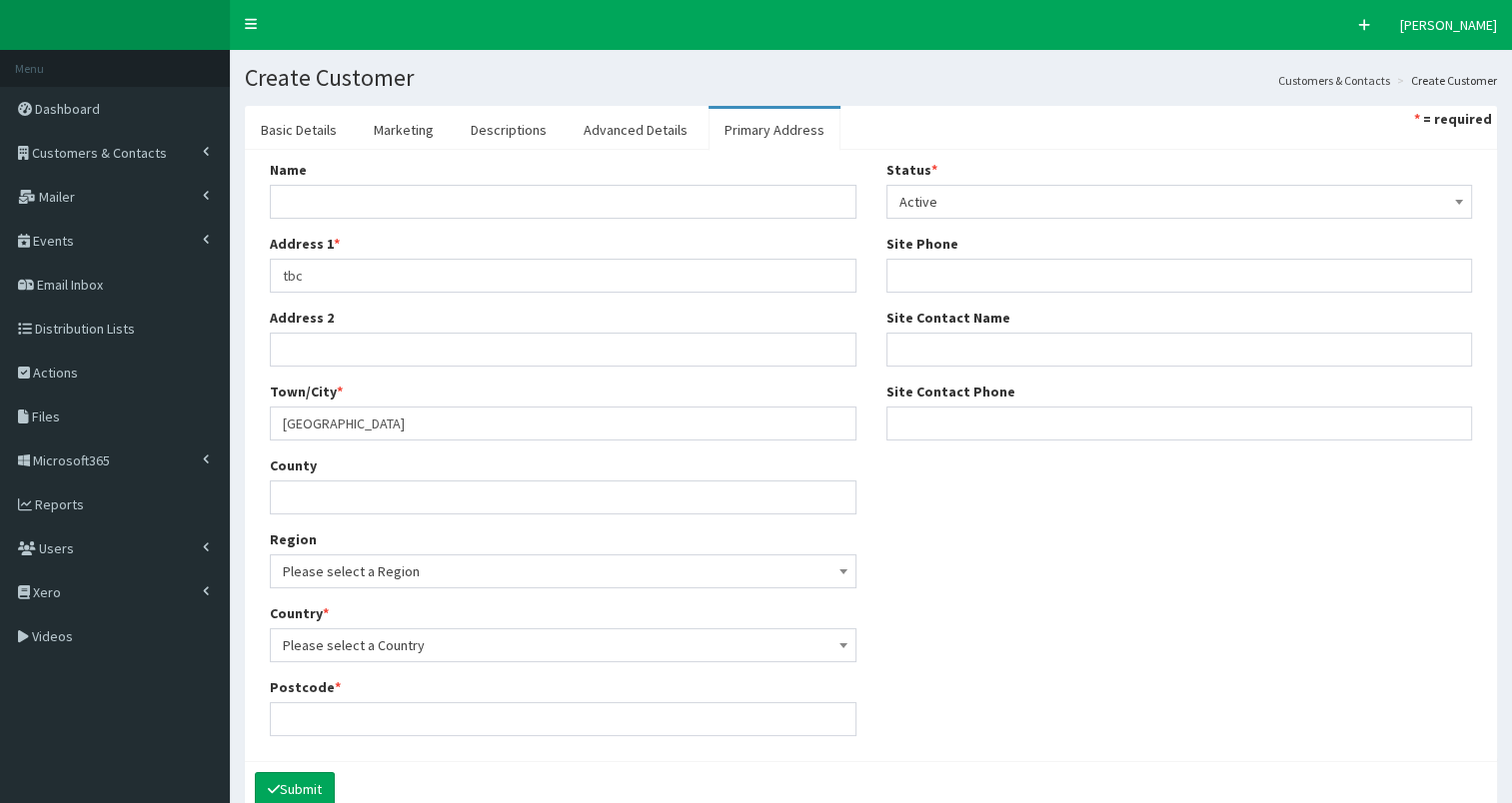 click on "Please select a Region" at bounding box center (563, 571) 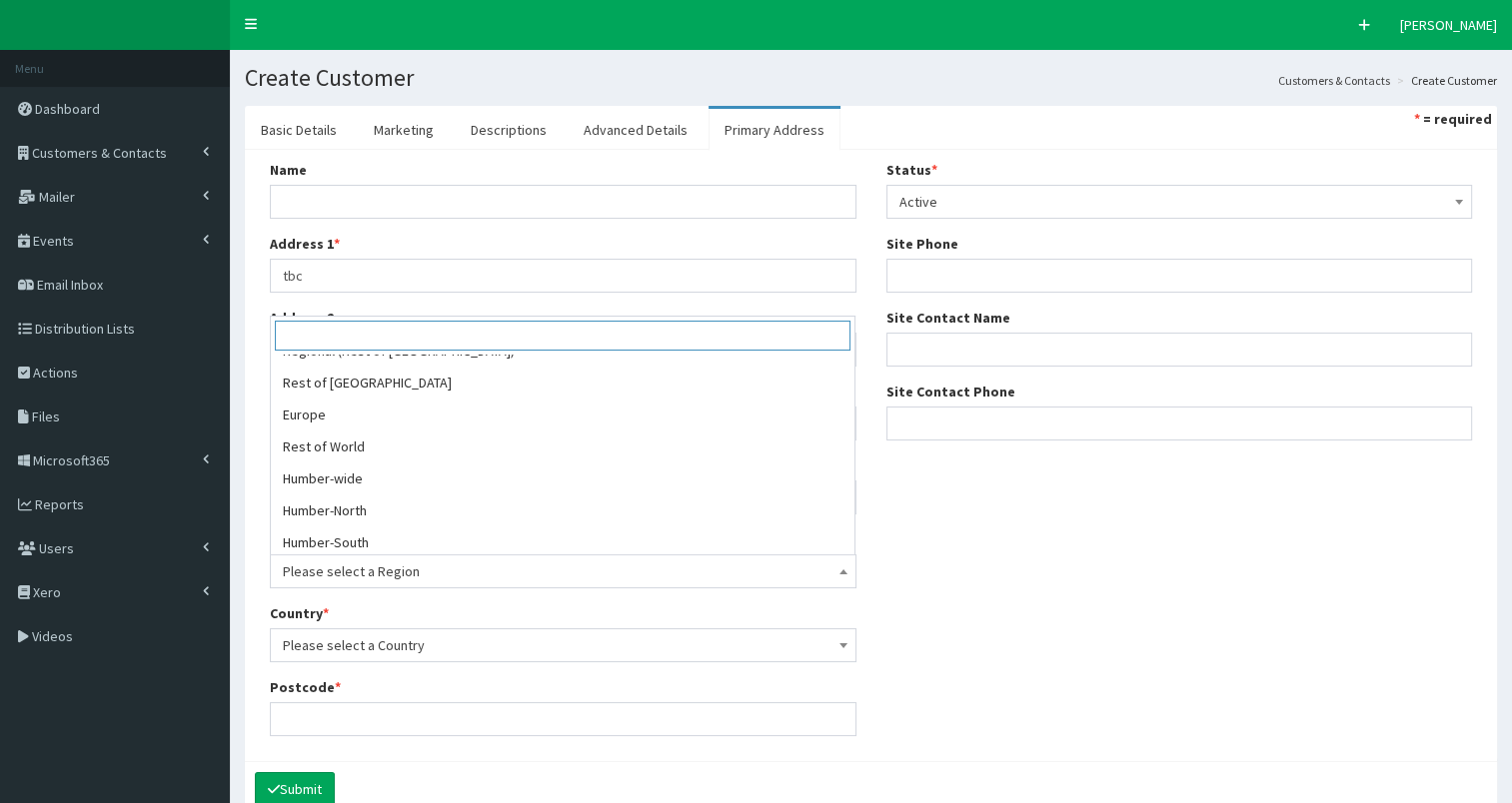 scroll, scrollTop: 503, scrollLeft: 0, axis: vertical 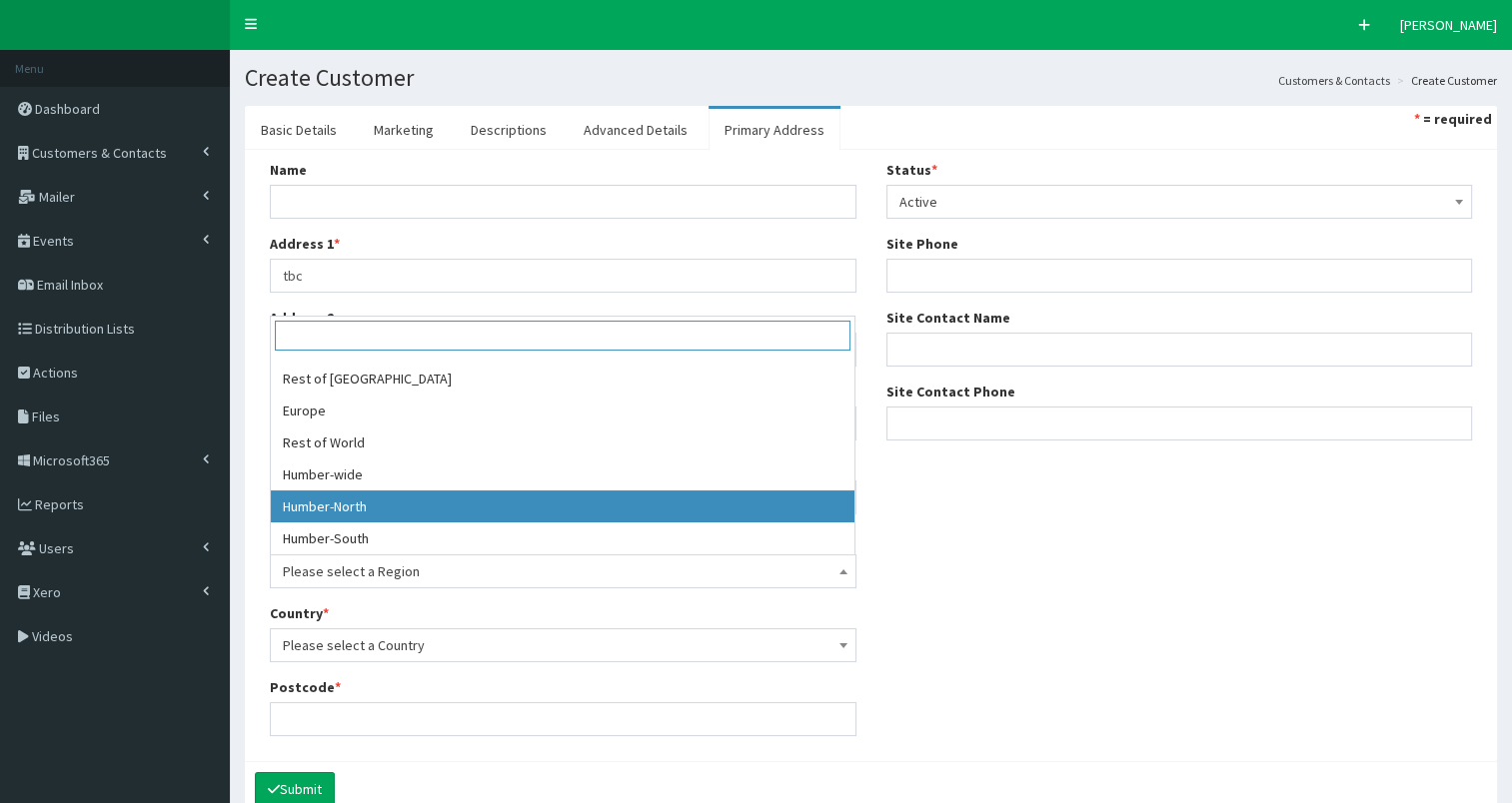 select on "20" 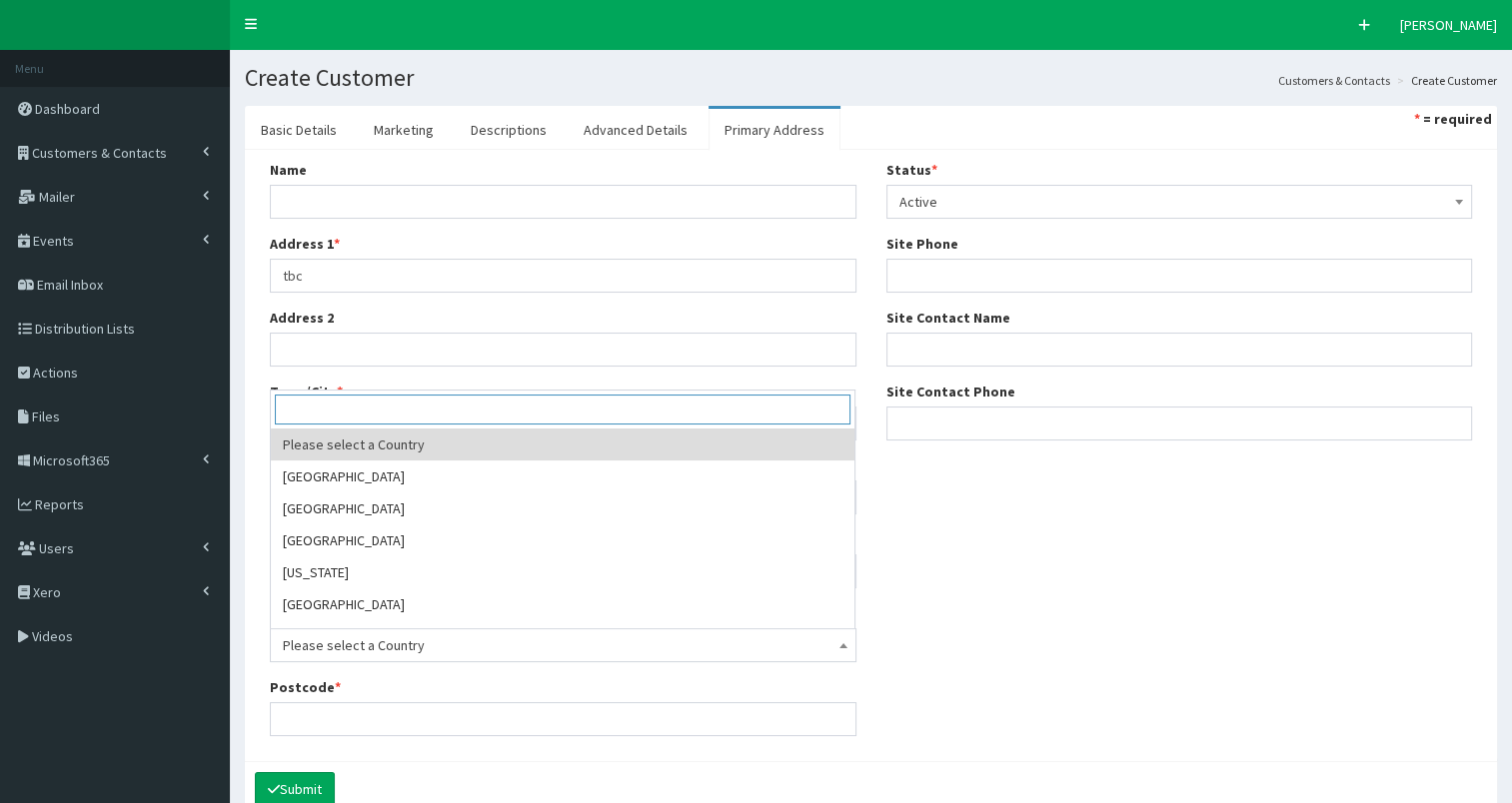 click on "Please select a Country" at bounding box center (563, 645) 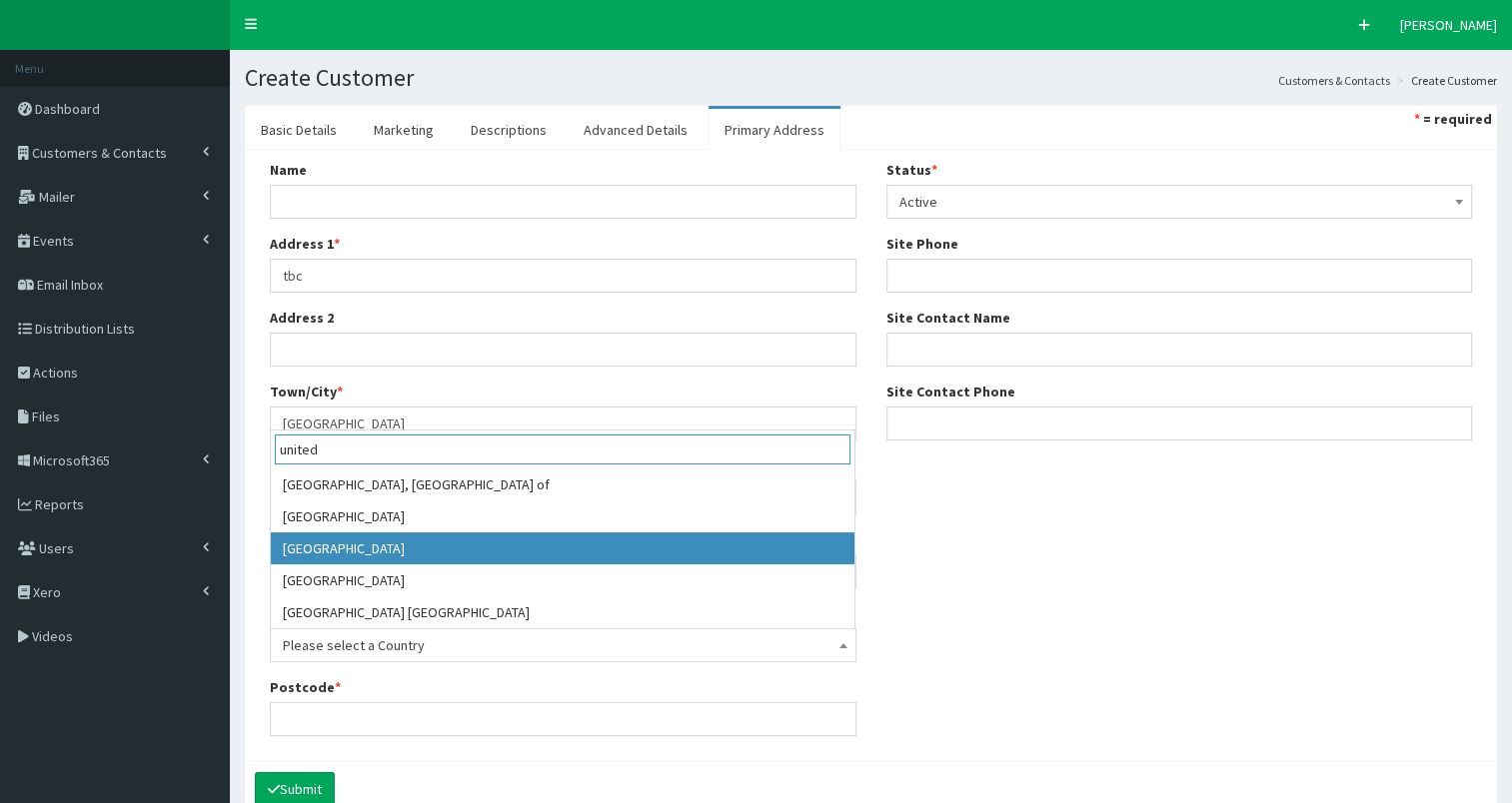type on "united" 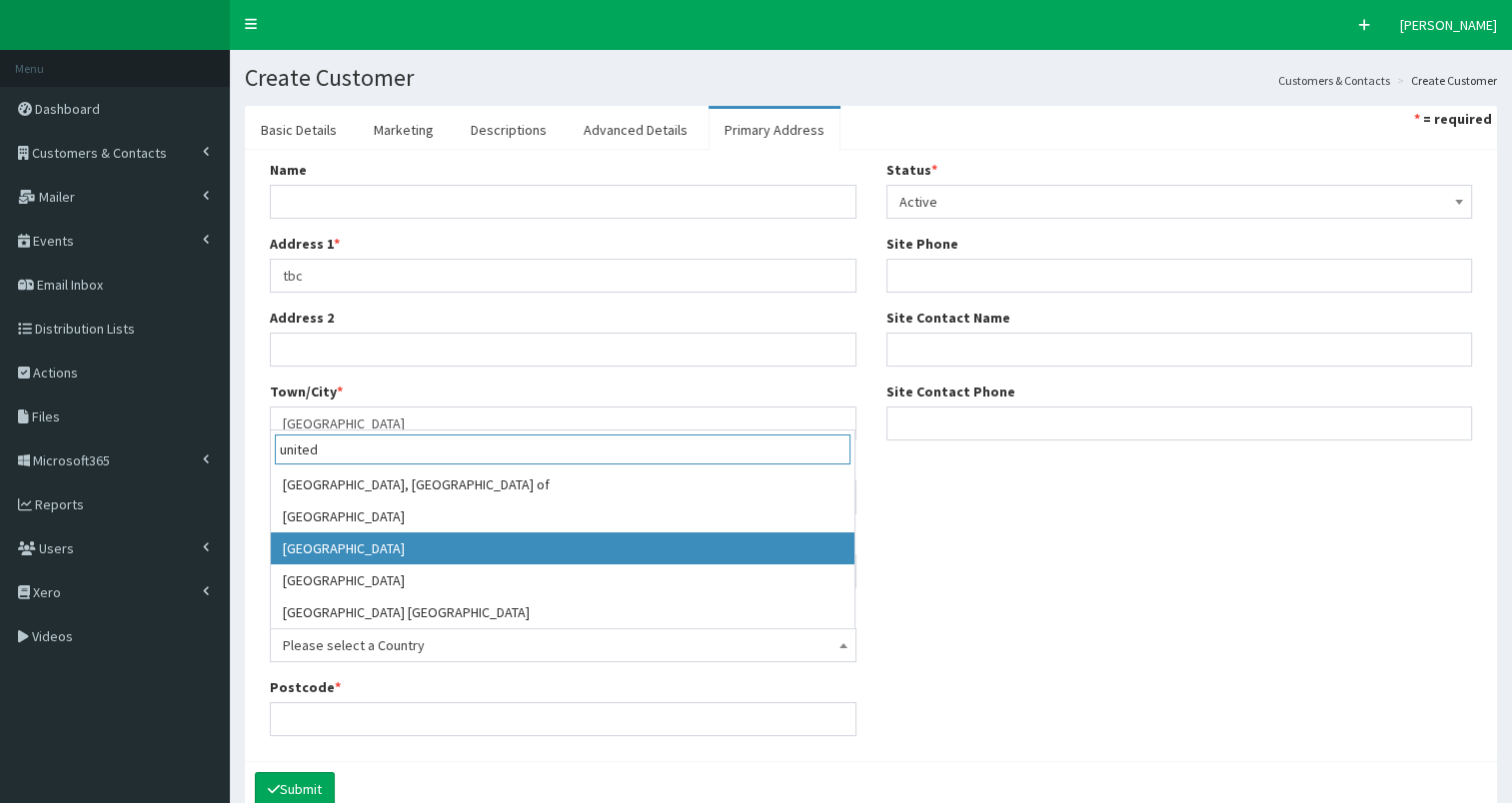 select on "225" 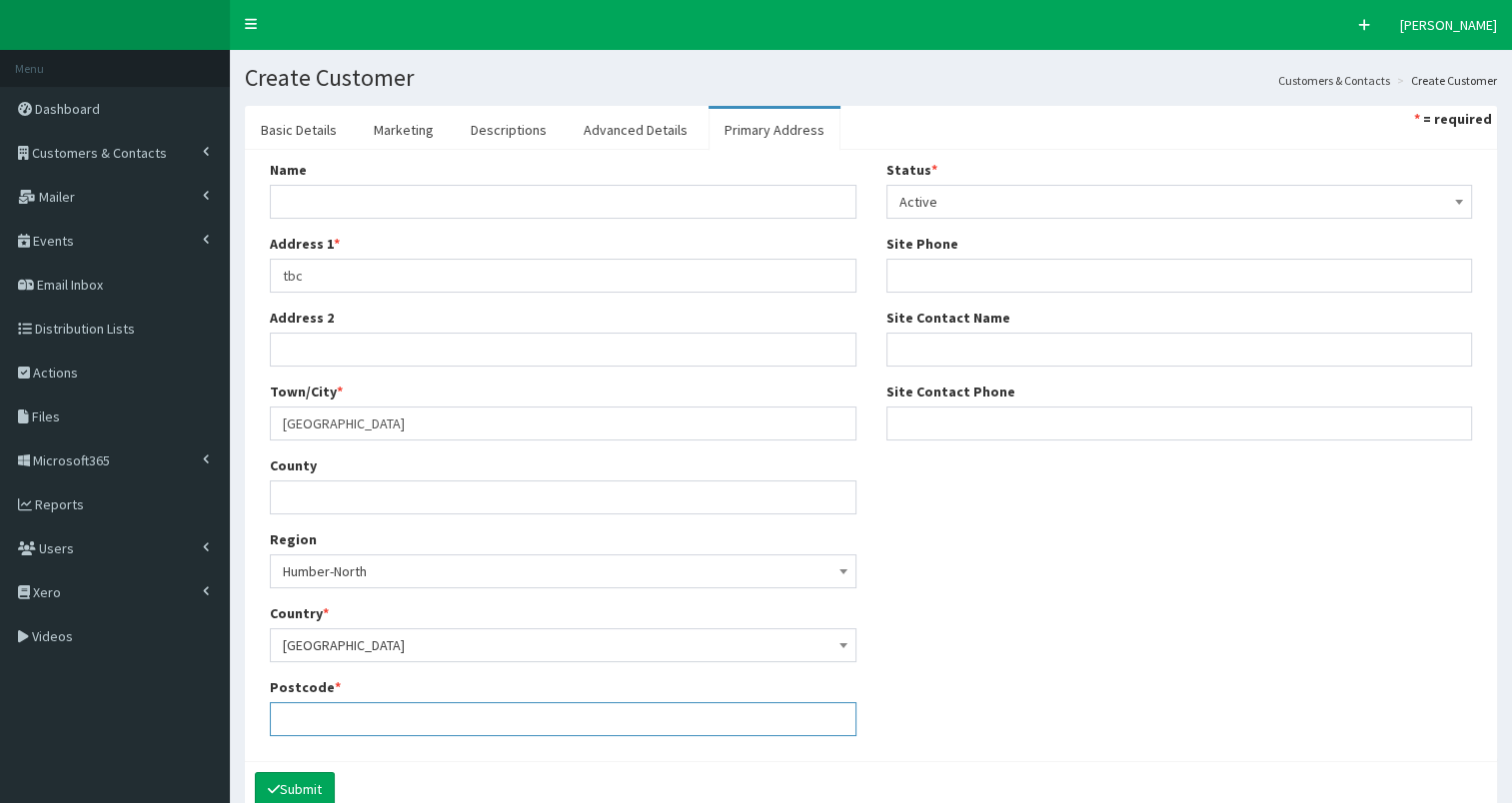 click on "Postcode  *" at bounding box center (563, 719) 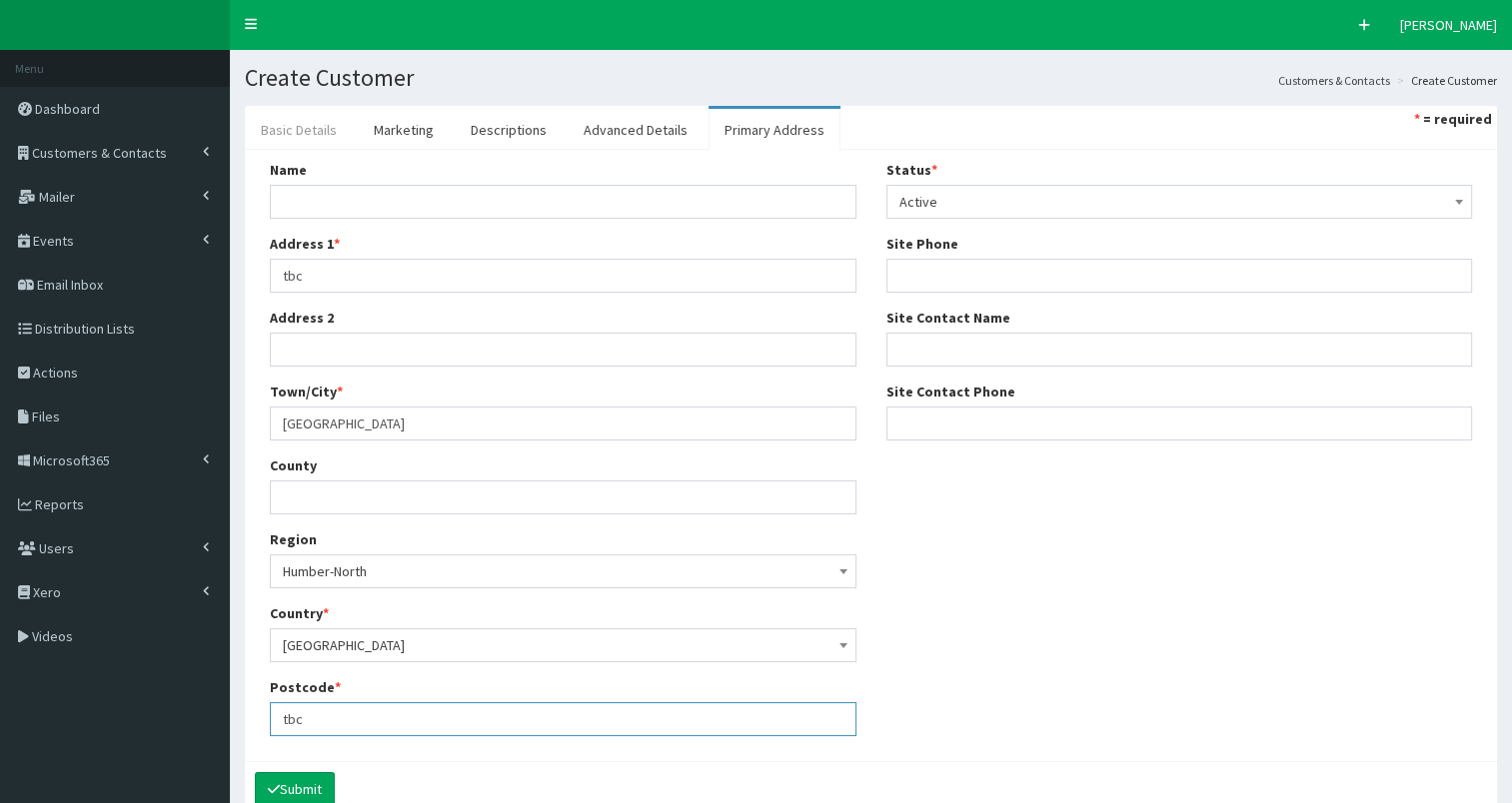type on "tbc" 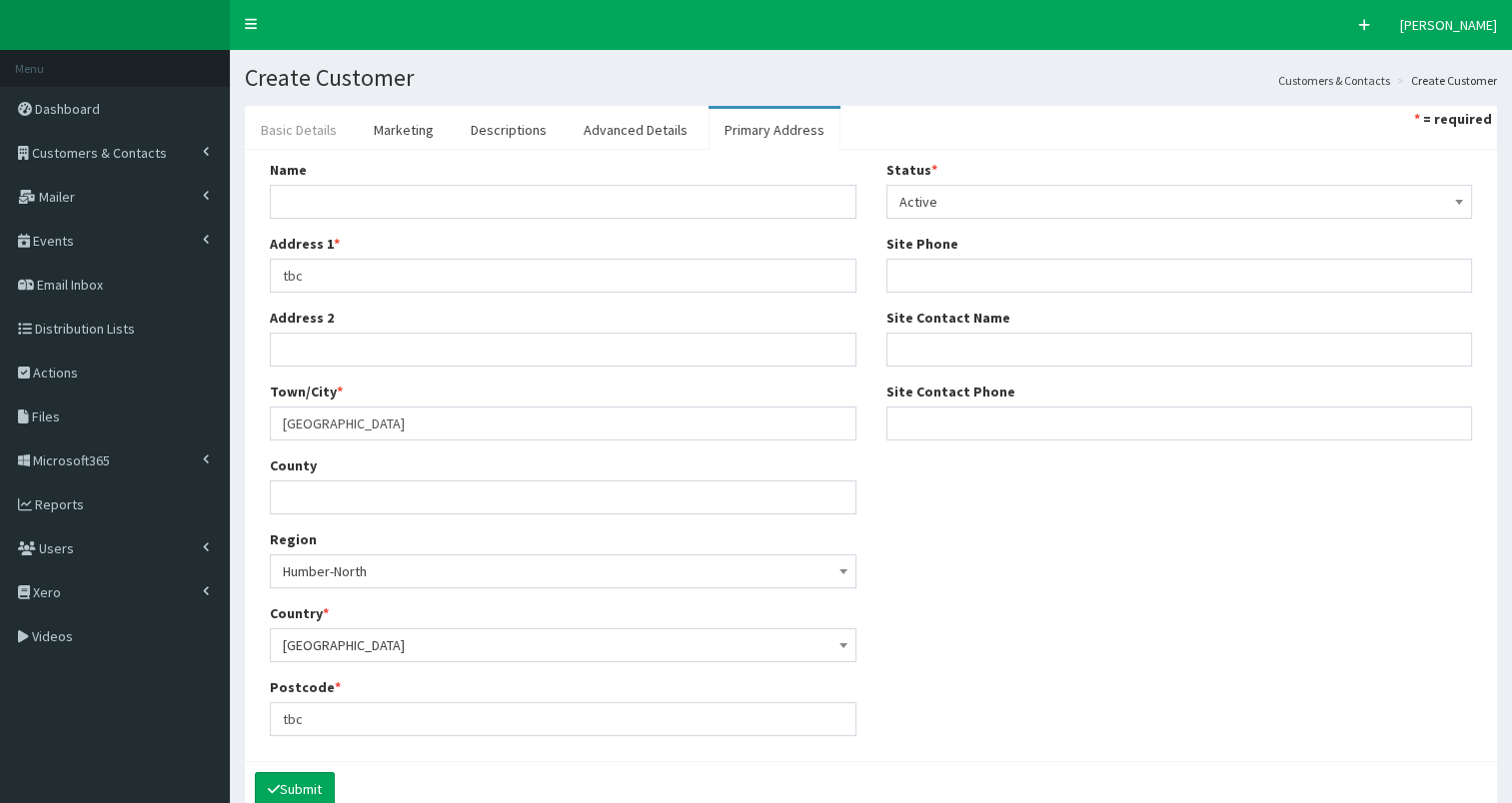 click on "Basic Details" at bounding box center (299, 130) 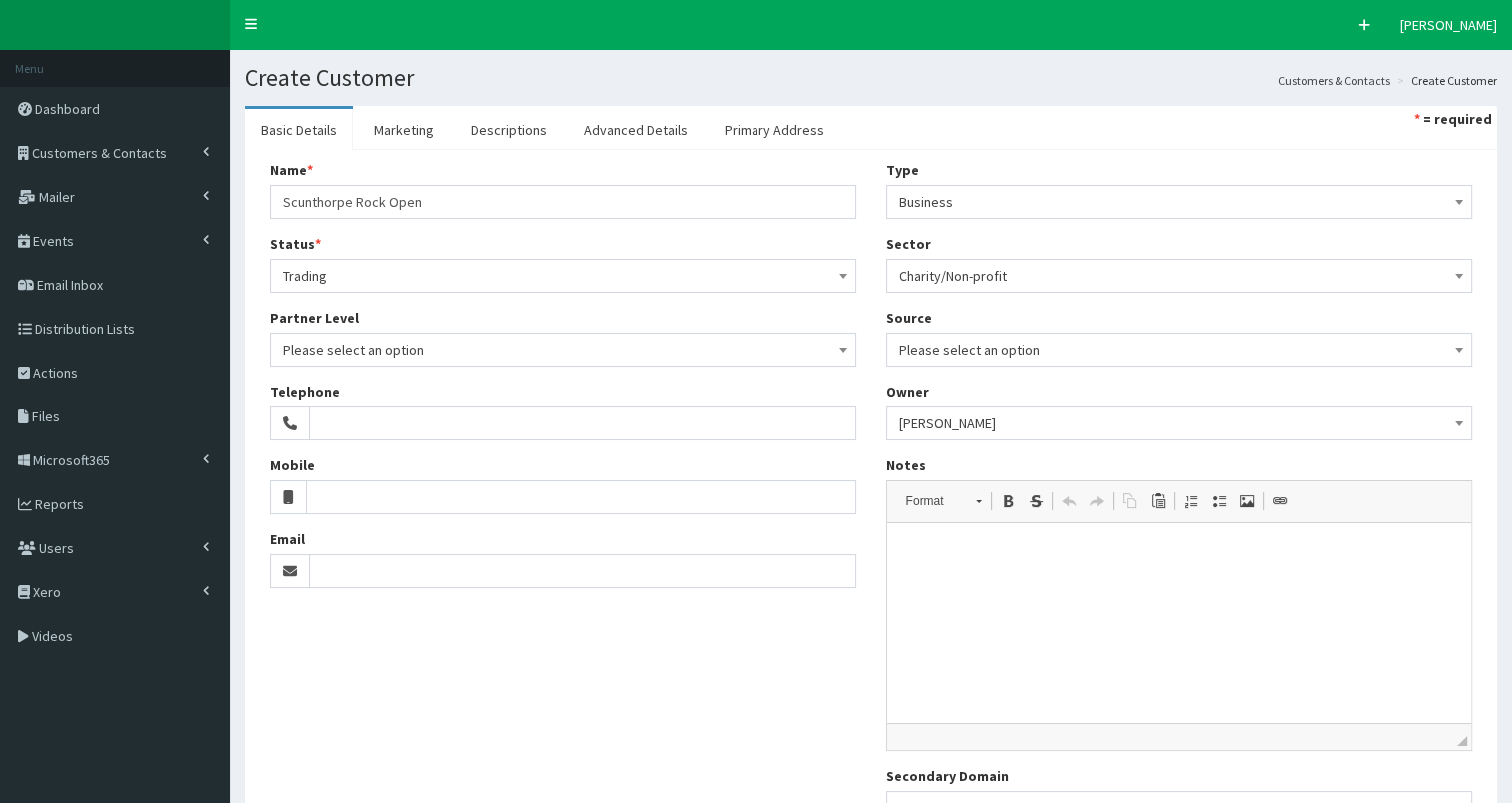 scroll, scrollTop: 186, scrollLeft: 0, axis: vertical 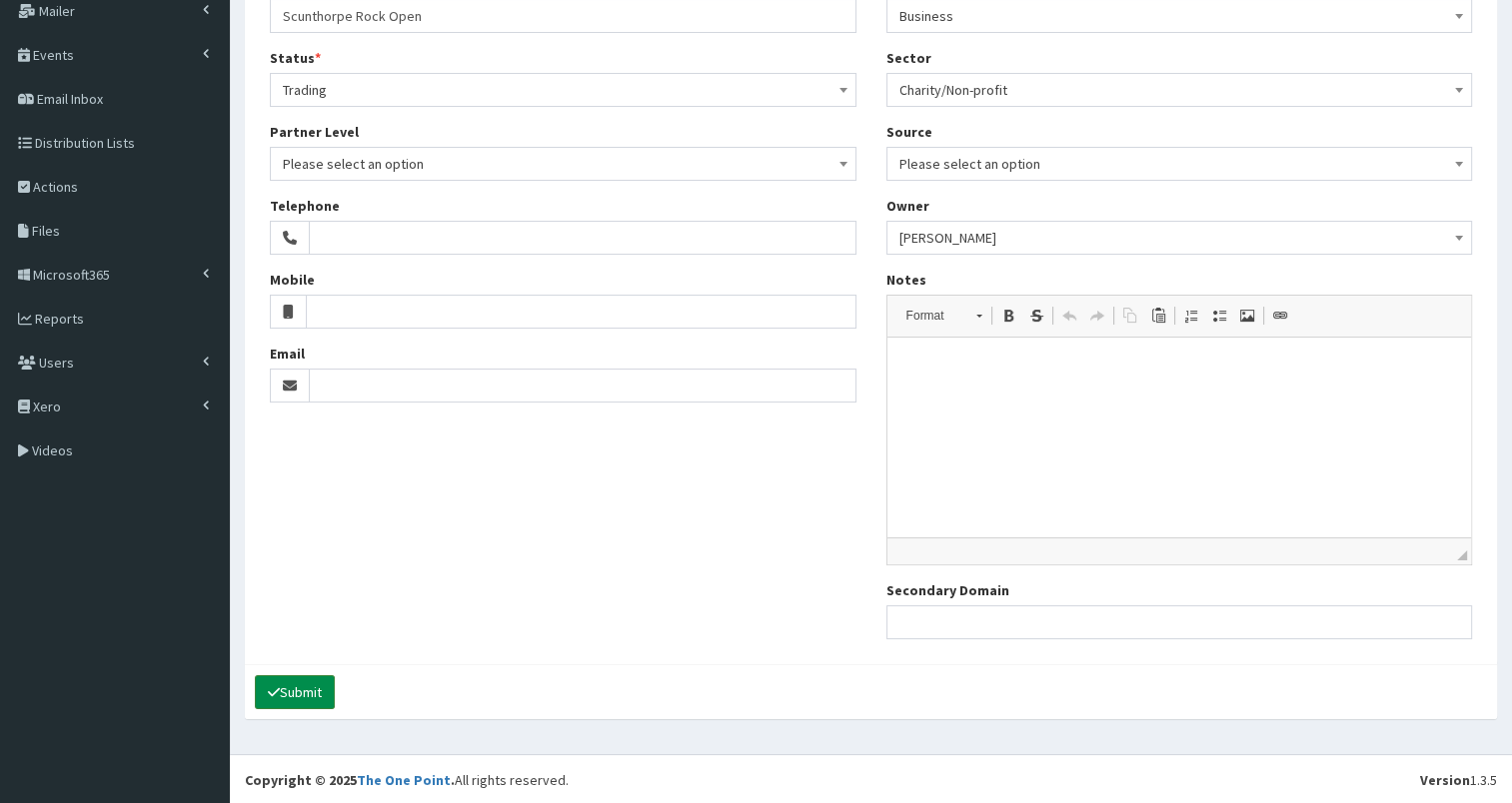 click on "Submit" at bounding box center (295, 692) 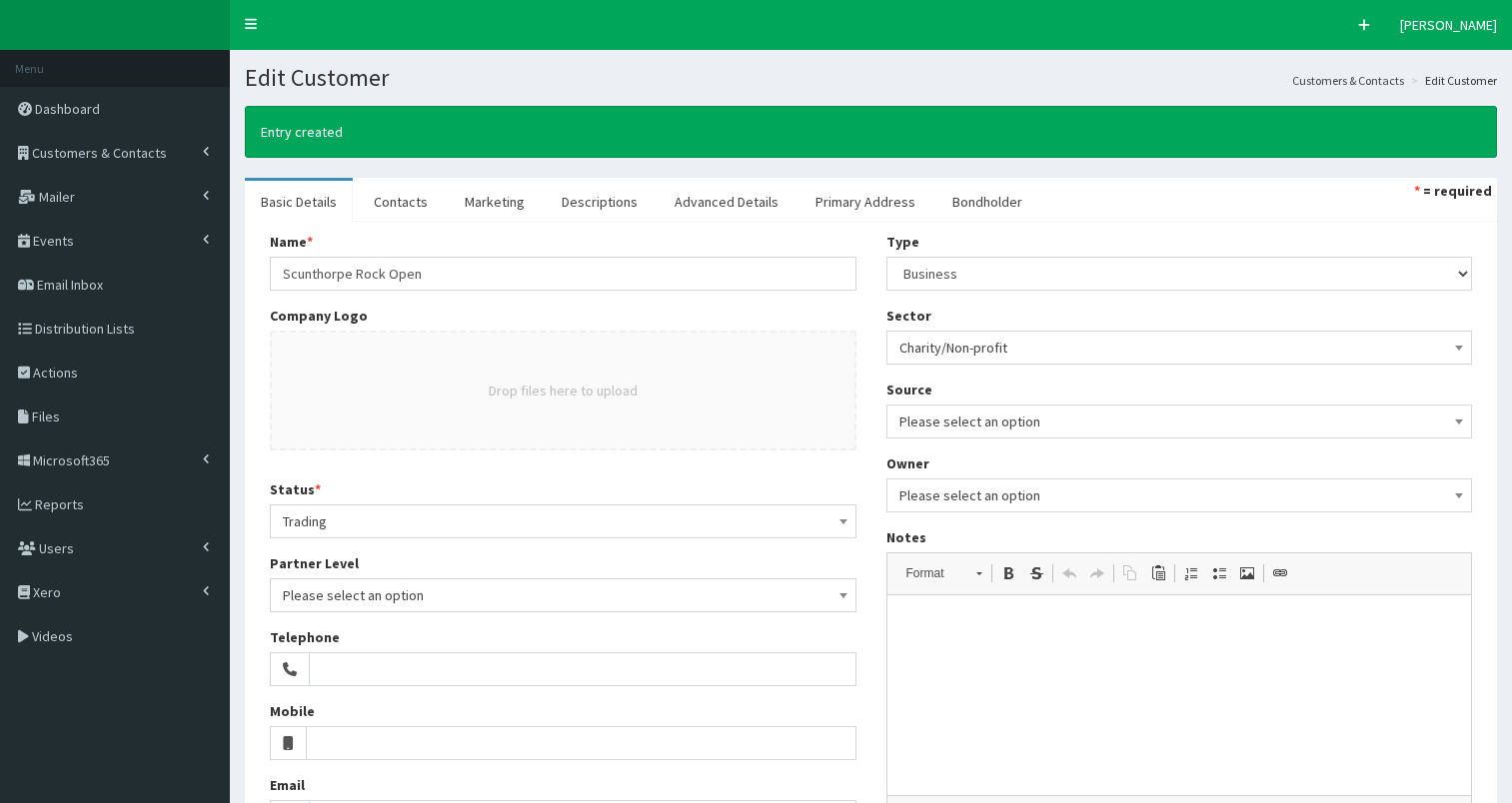 select on "50" 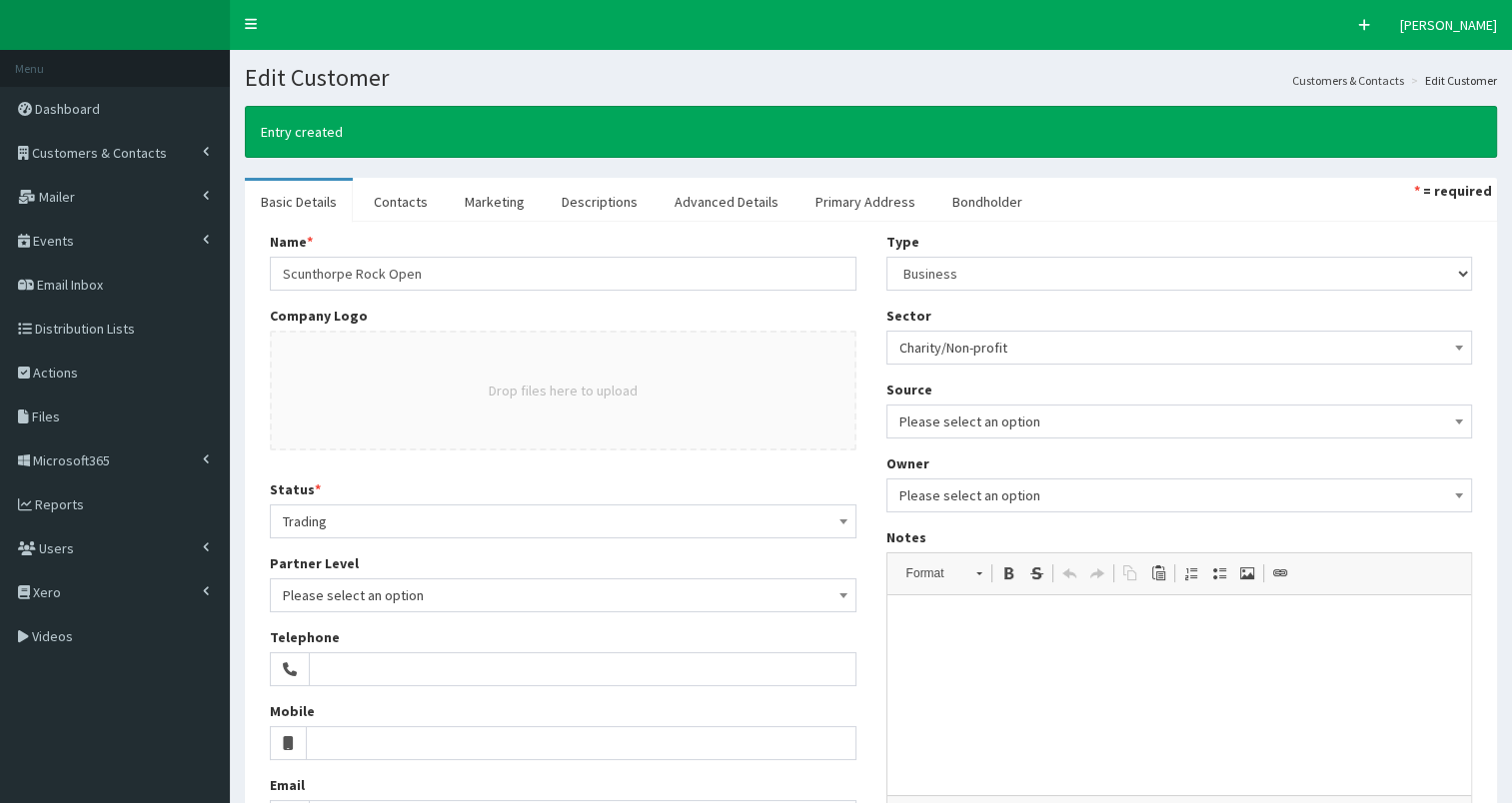 scroll, scrollTop: 0, scrollLeft: 0, axis: both 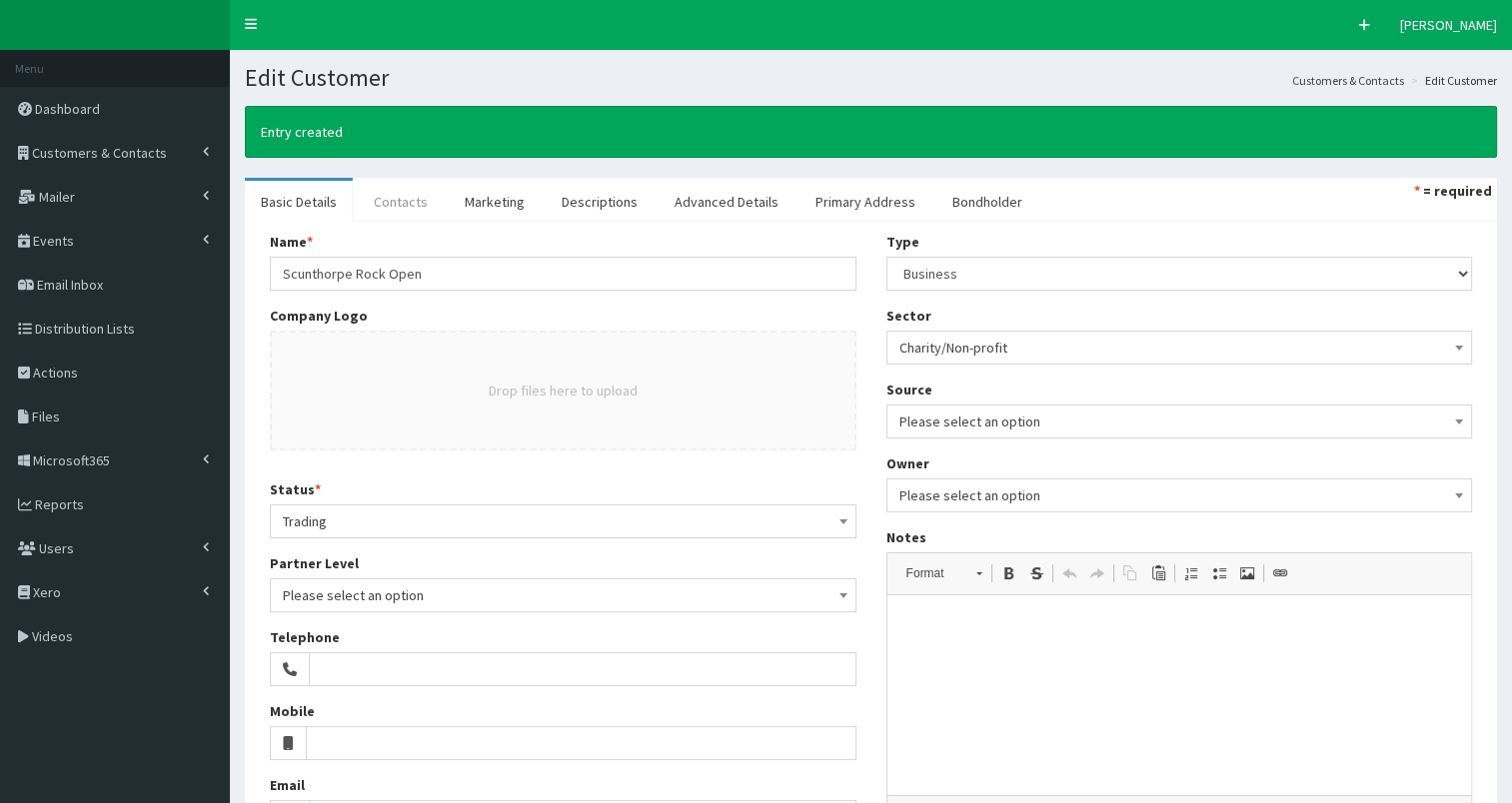 click on "Contacts" at bounding box center [401, 202] 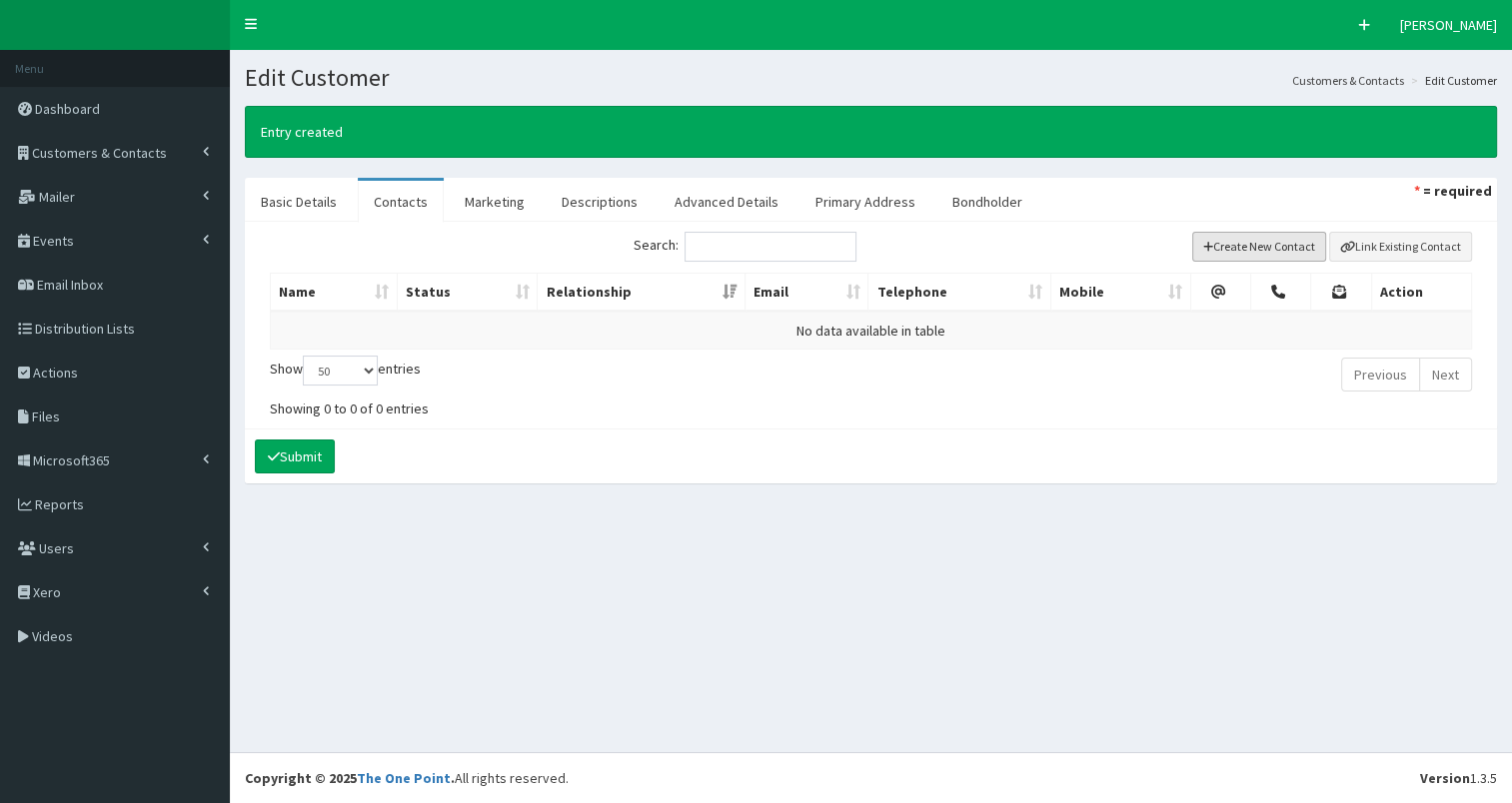click on "Create New Contact" at bounding box center (1259, 247) 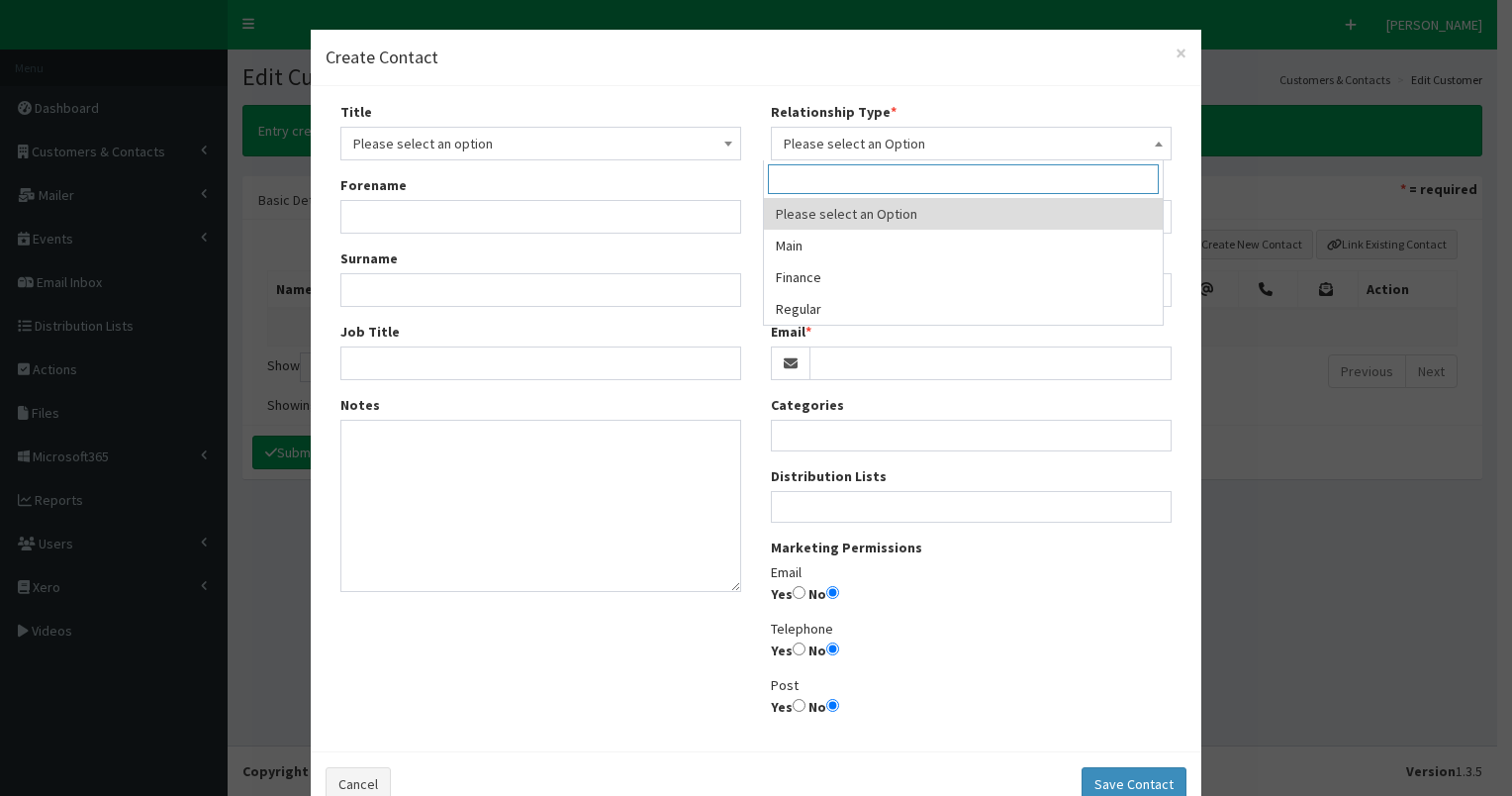 click on "Please select an Option" at bounding box center (971, 144) 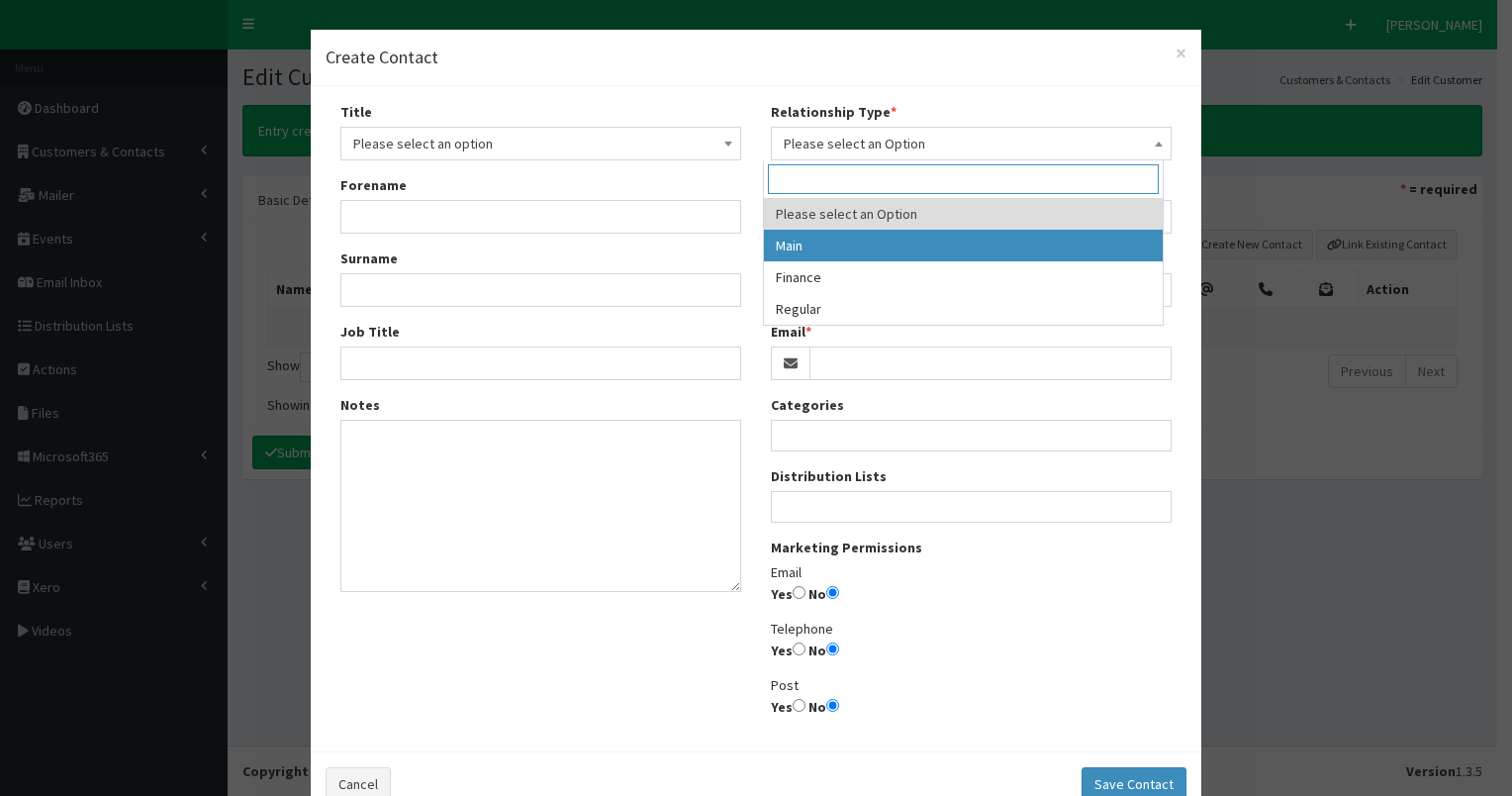 select on "1" 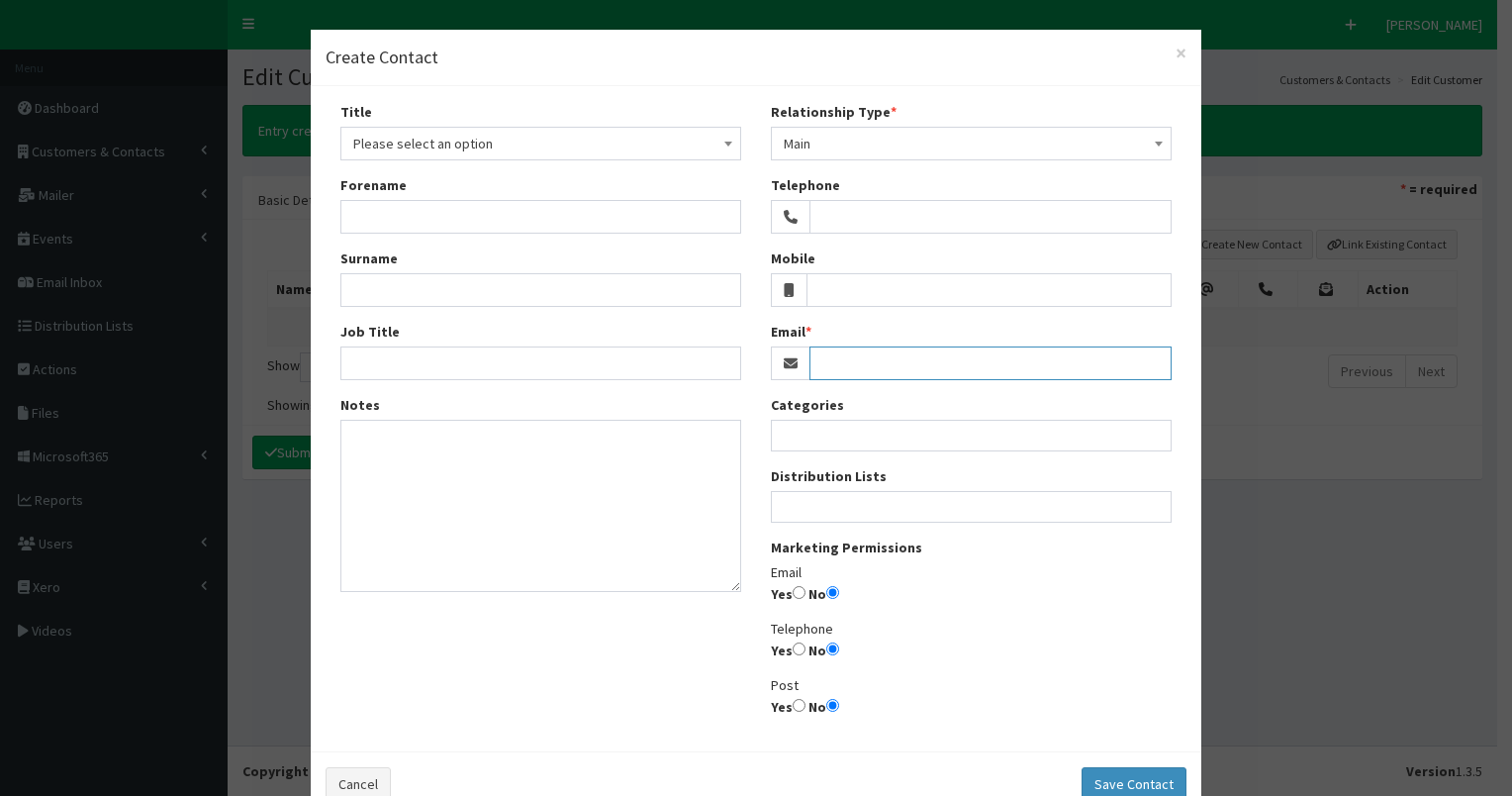 click on "Email" at bounding box center [991, 363] 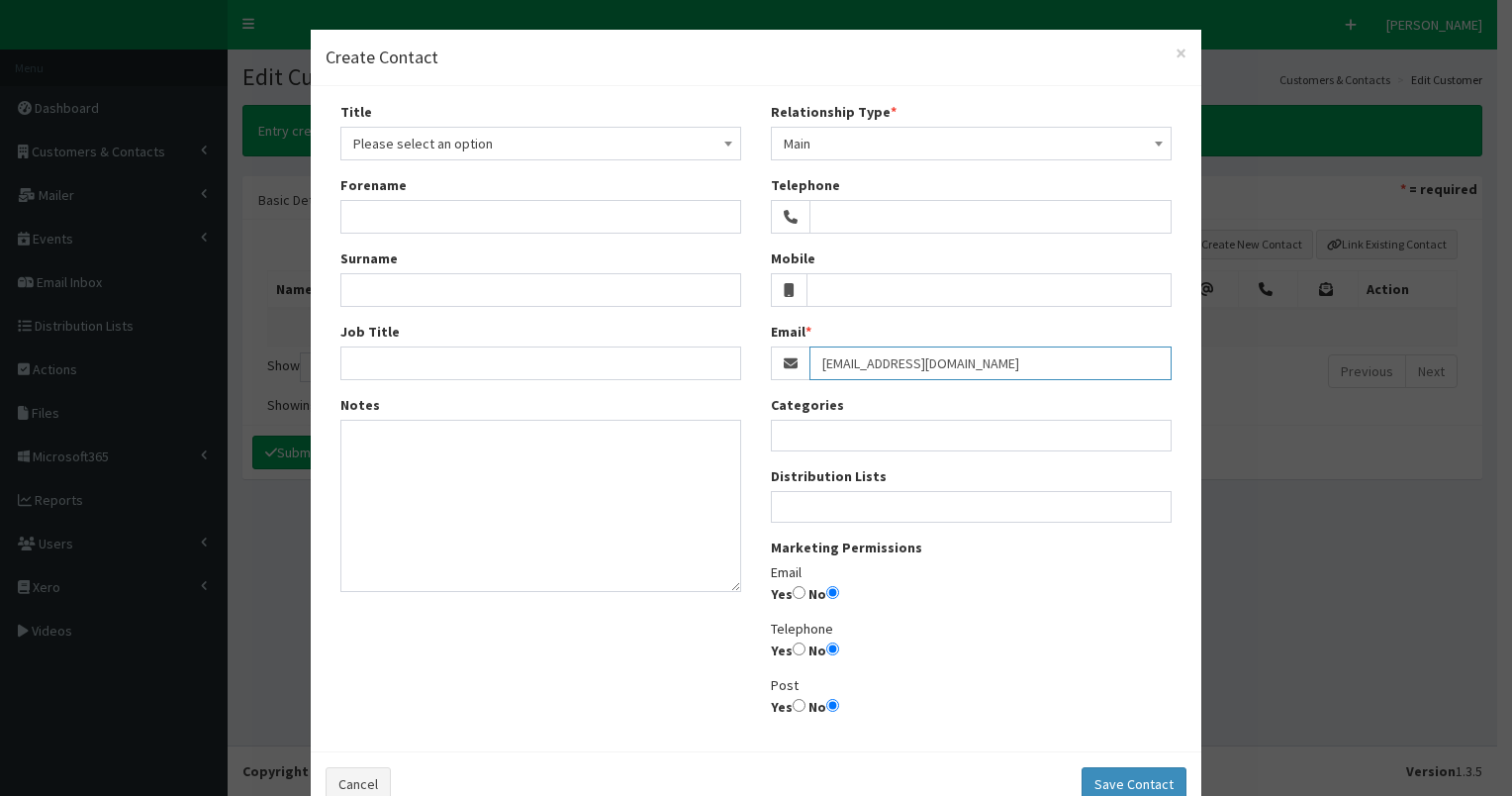 type on "gyhpromotions@gmail.com" 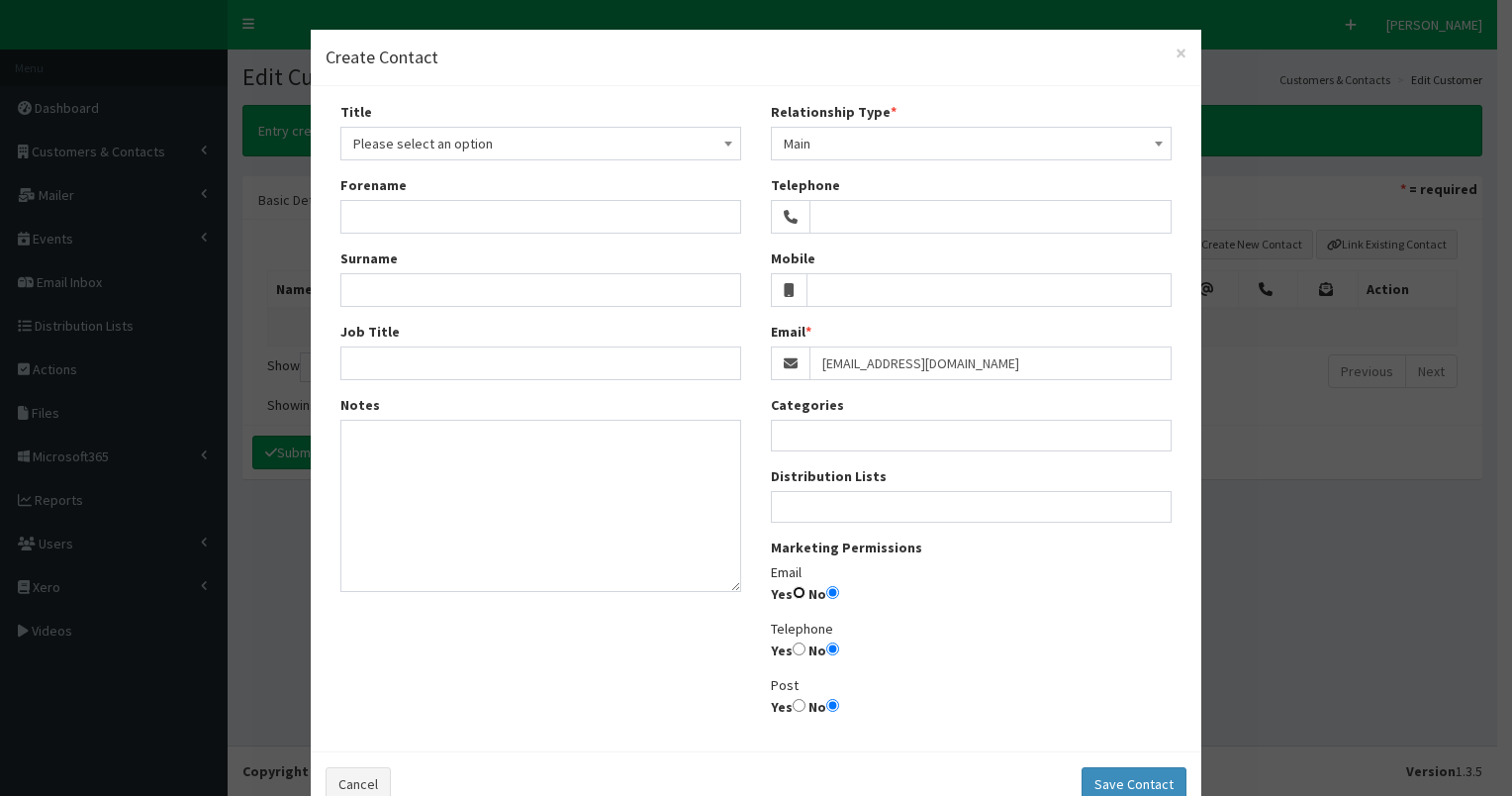 click on "Yes" at bounding box center [799, 592] 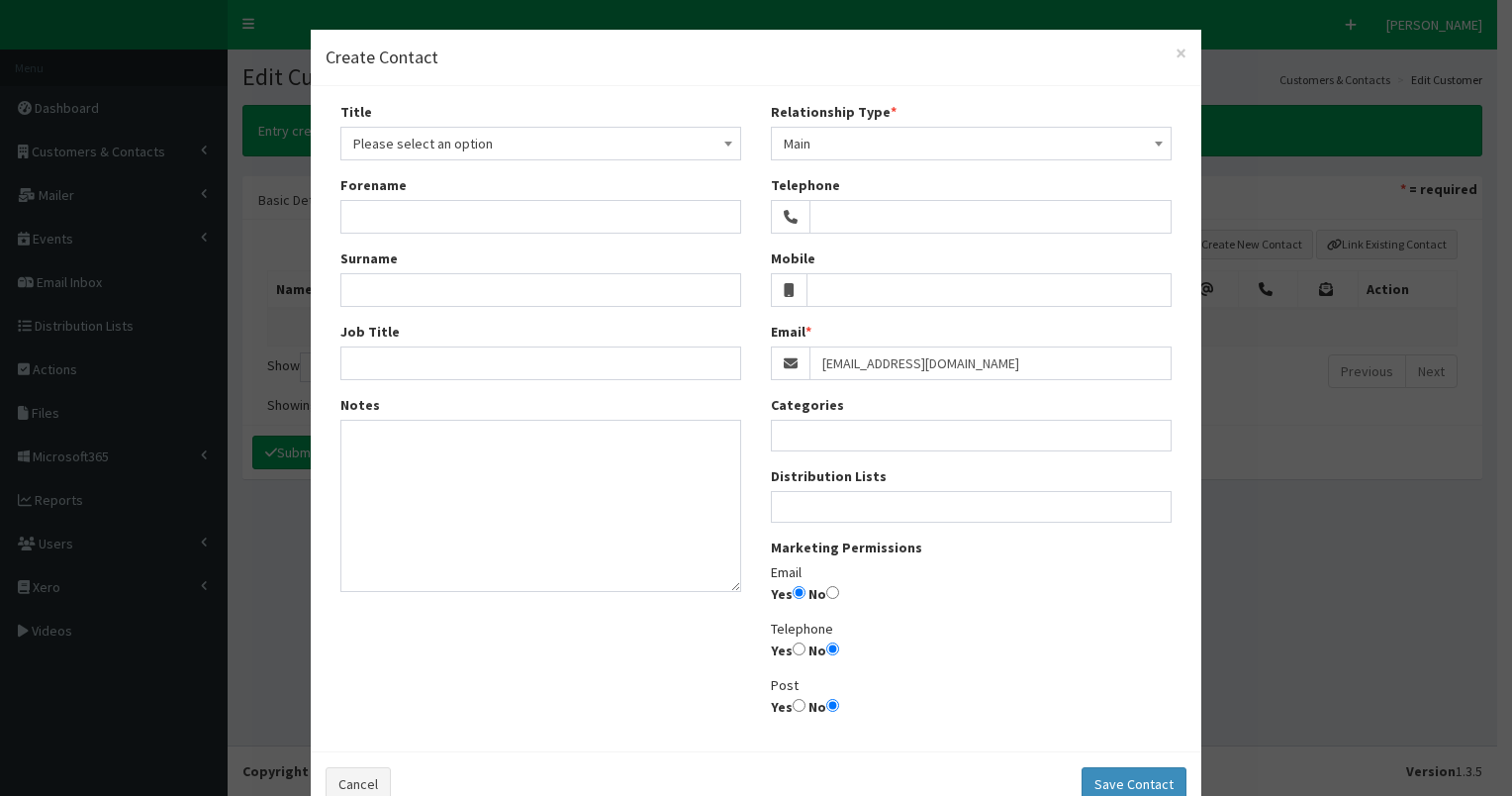 click on "Please select an option" at bounding box center (540, 144) 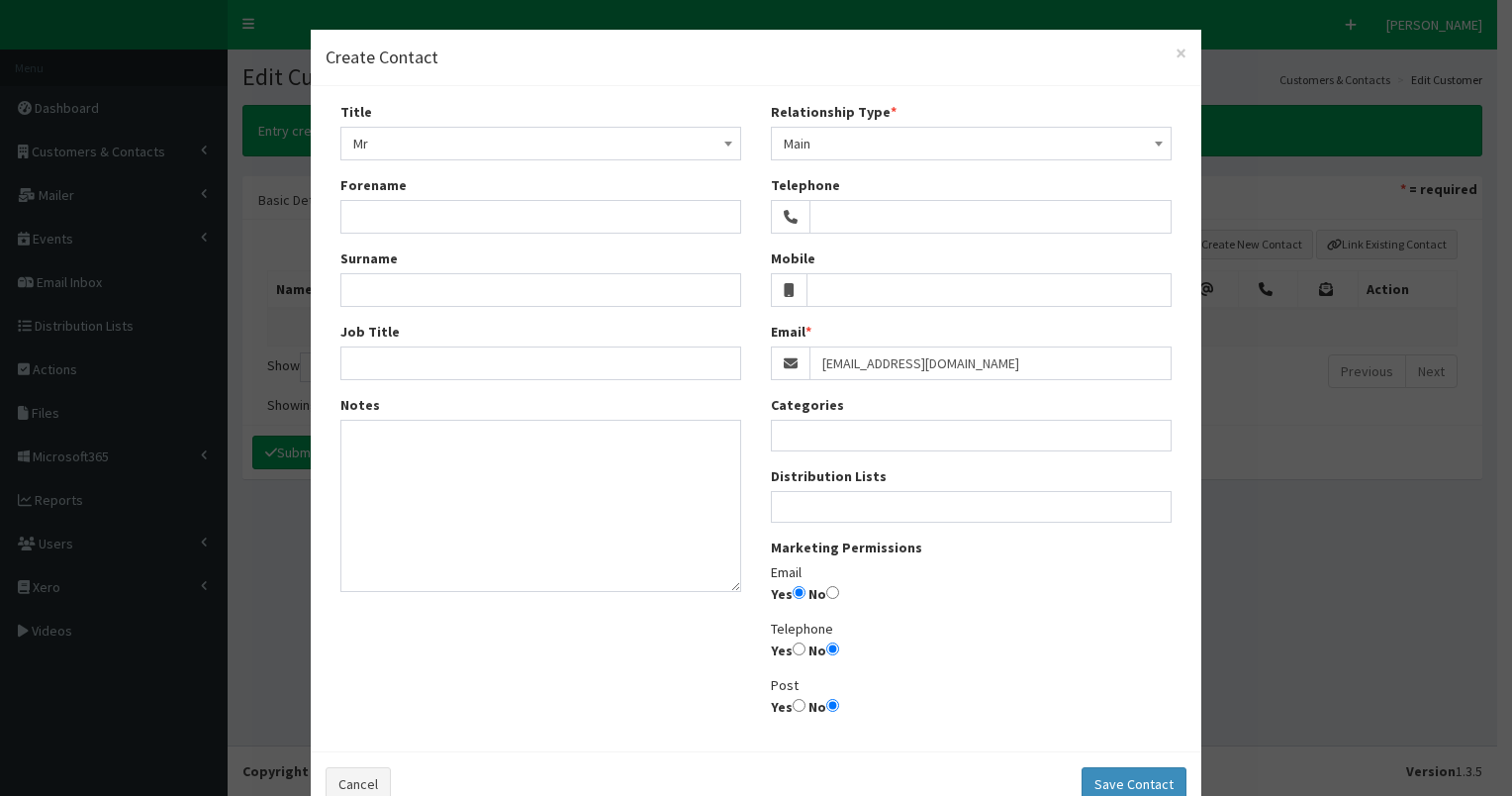select on "1" 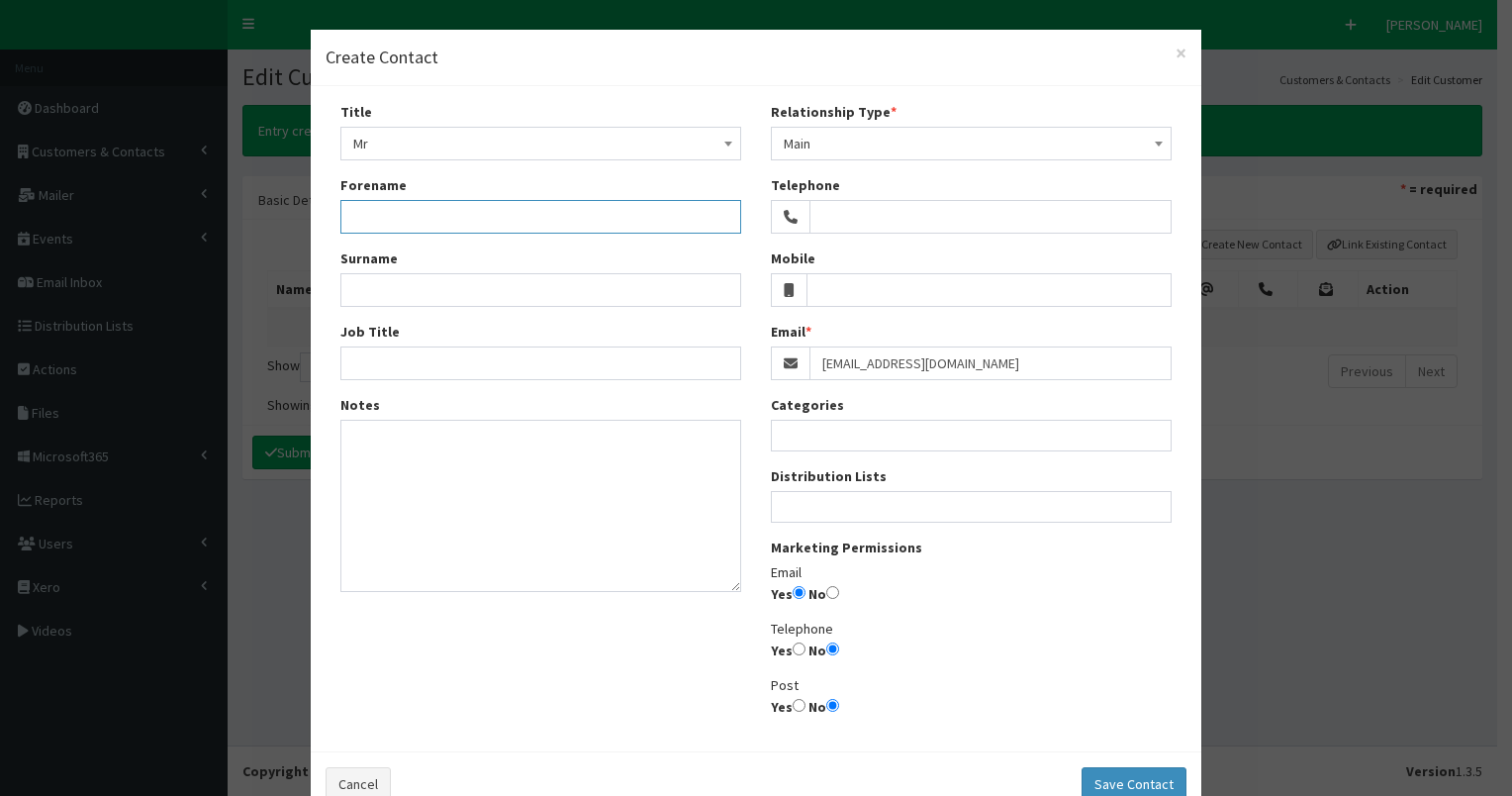 click on "Forename" at bounding box center (540, 217) 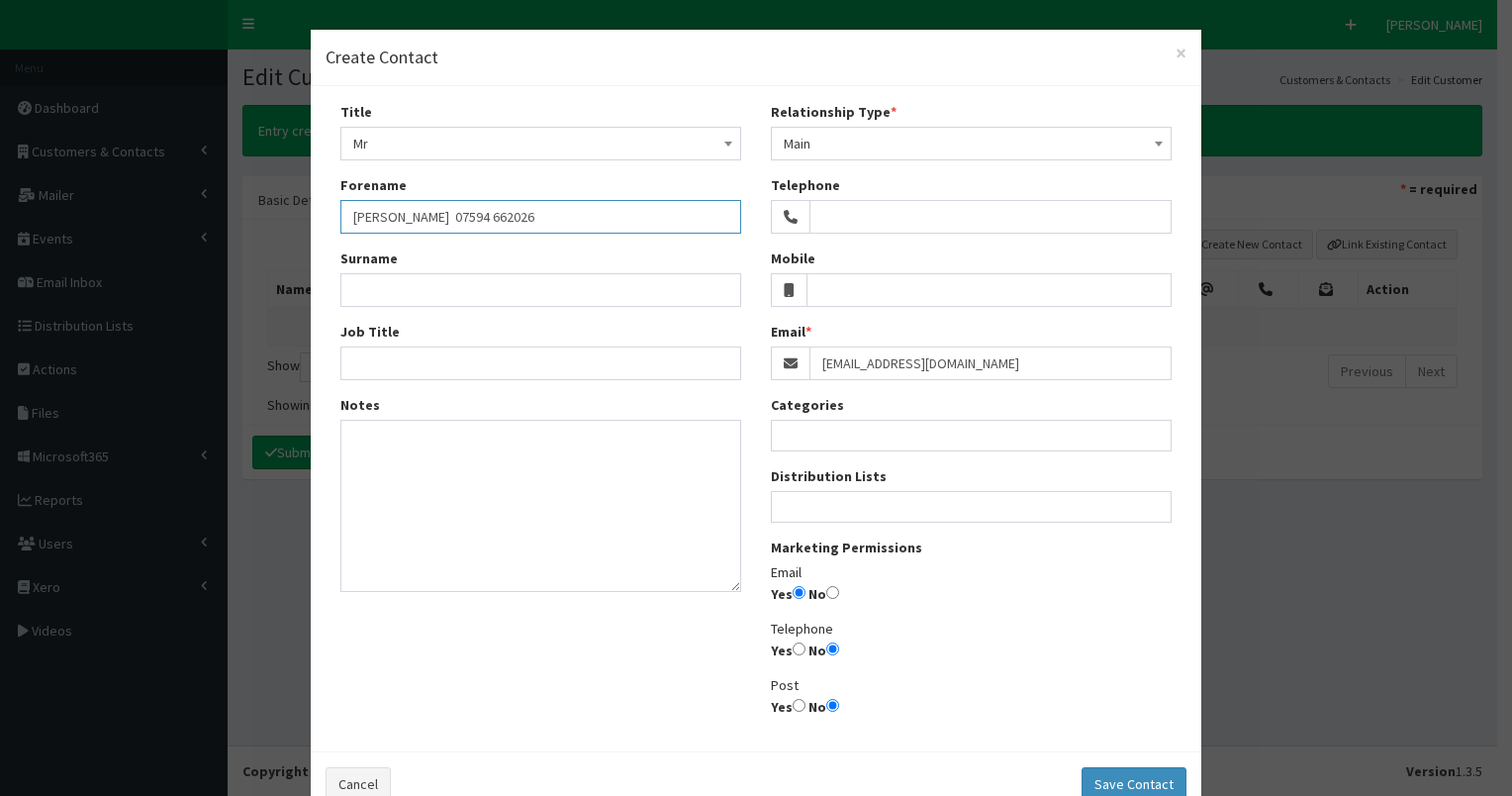 drag, startPoint x: 445, startPoint y: 216, endPoint x: 590, endPoint y: 210, distance: 145.12408 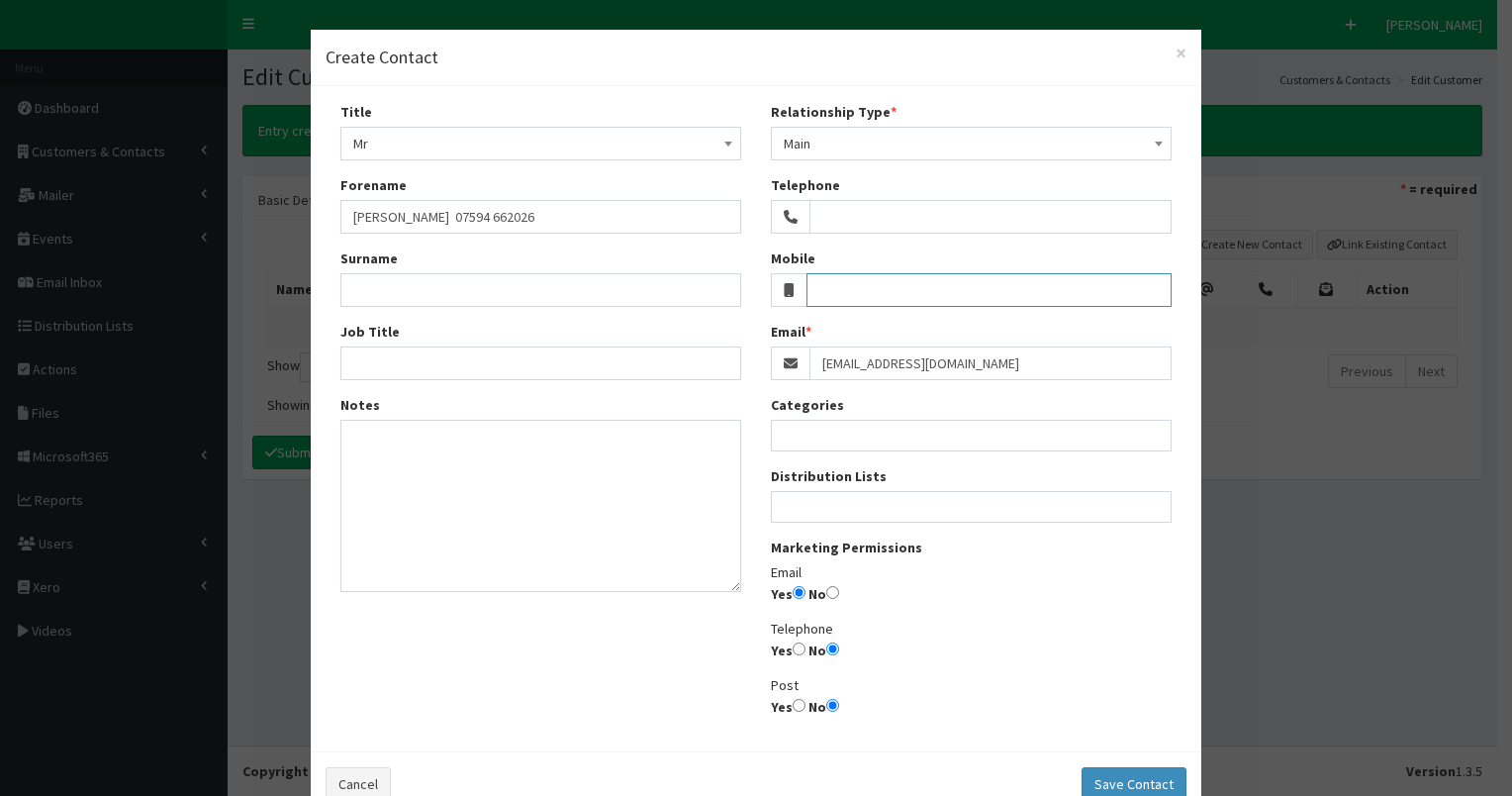 click on "Mobile" at bounding box center [990, 290] 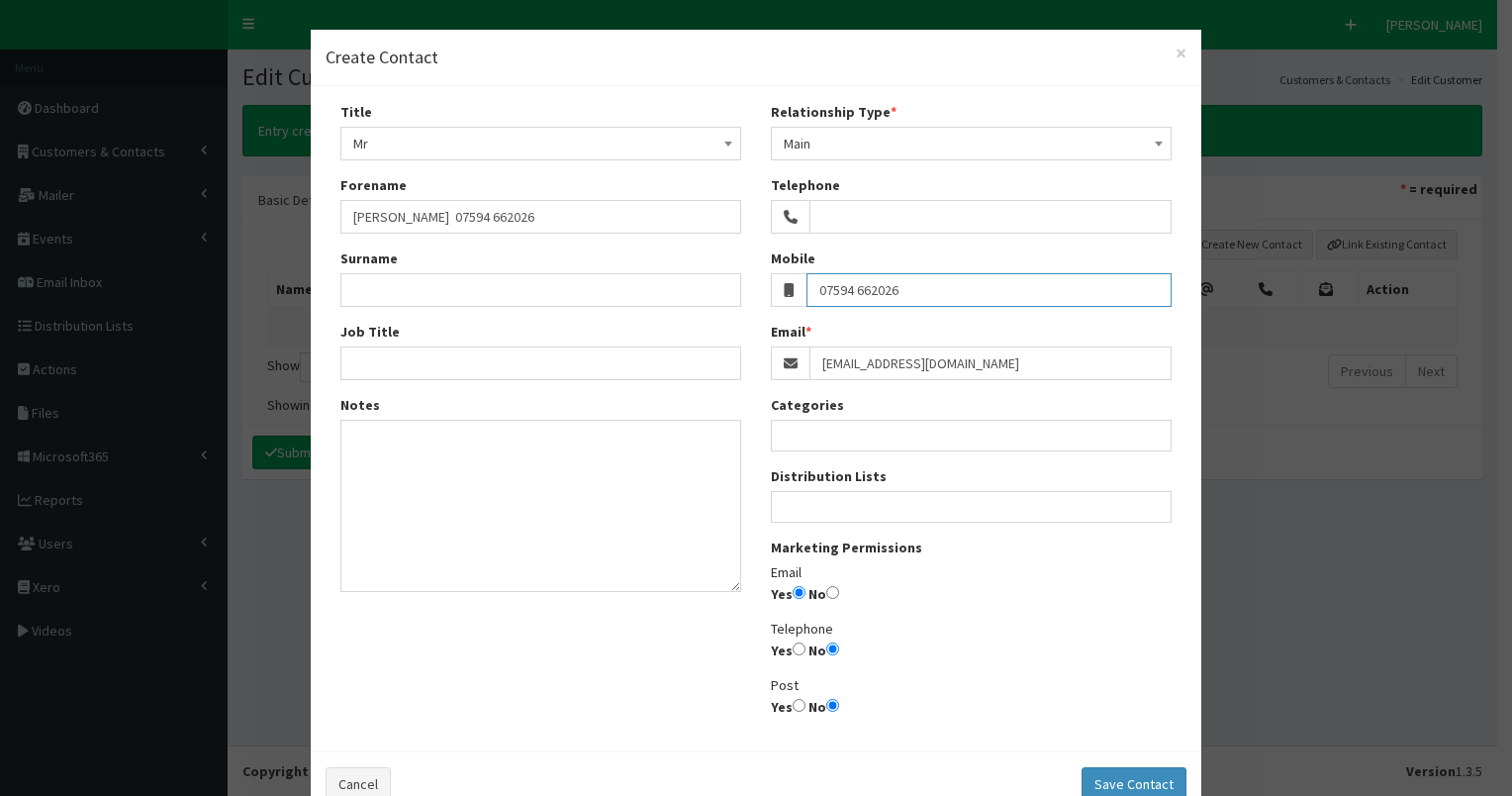 type on "07594 662026" 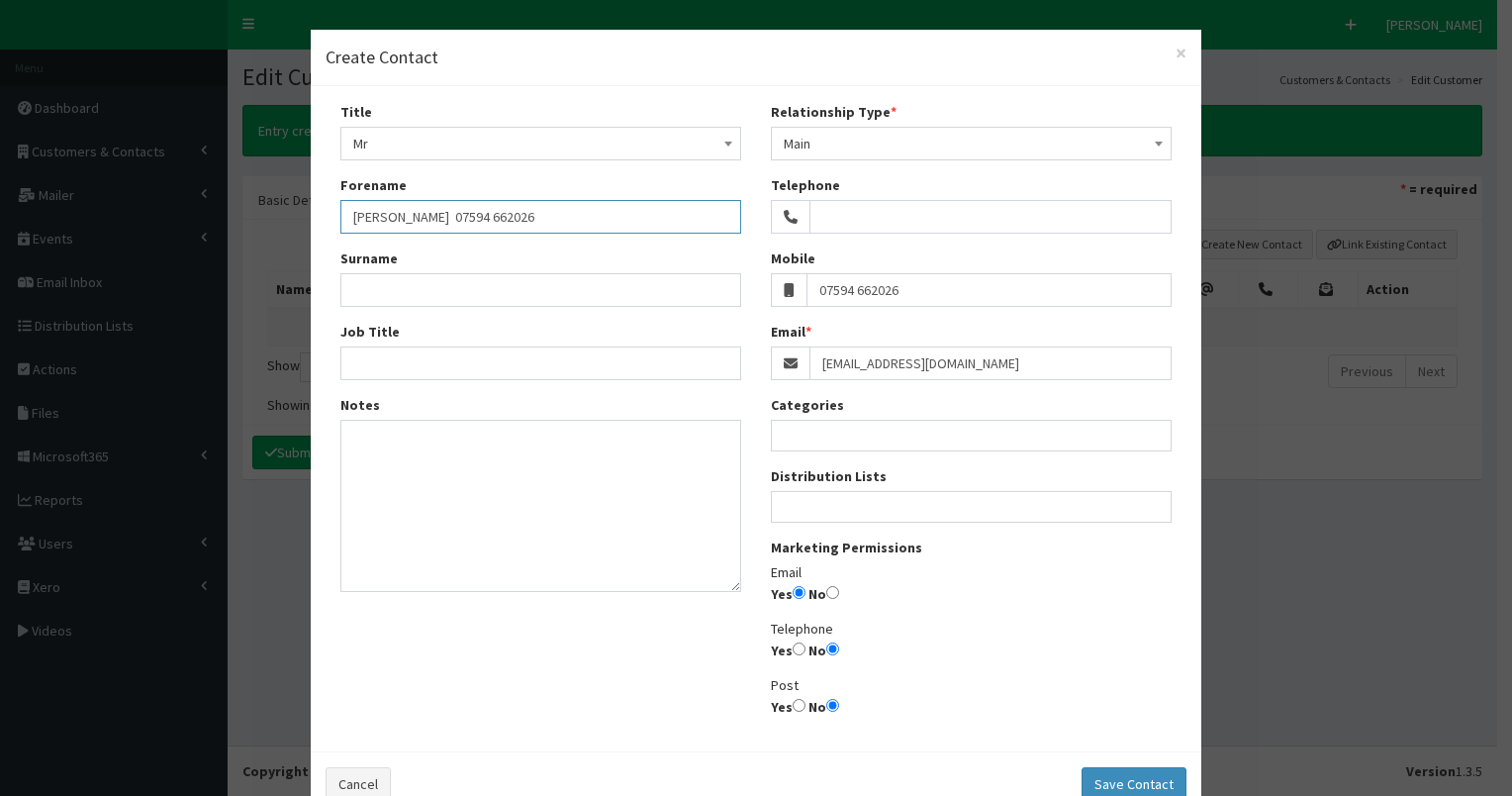 drag, startPoint x: 443, startPoint y: 215, endPoint x: 550, endPoint y: 215, distance: 107 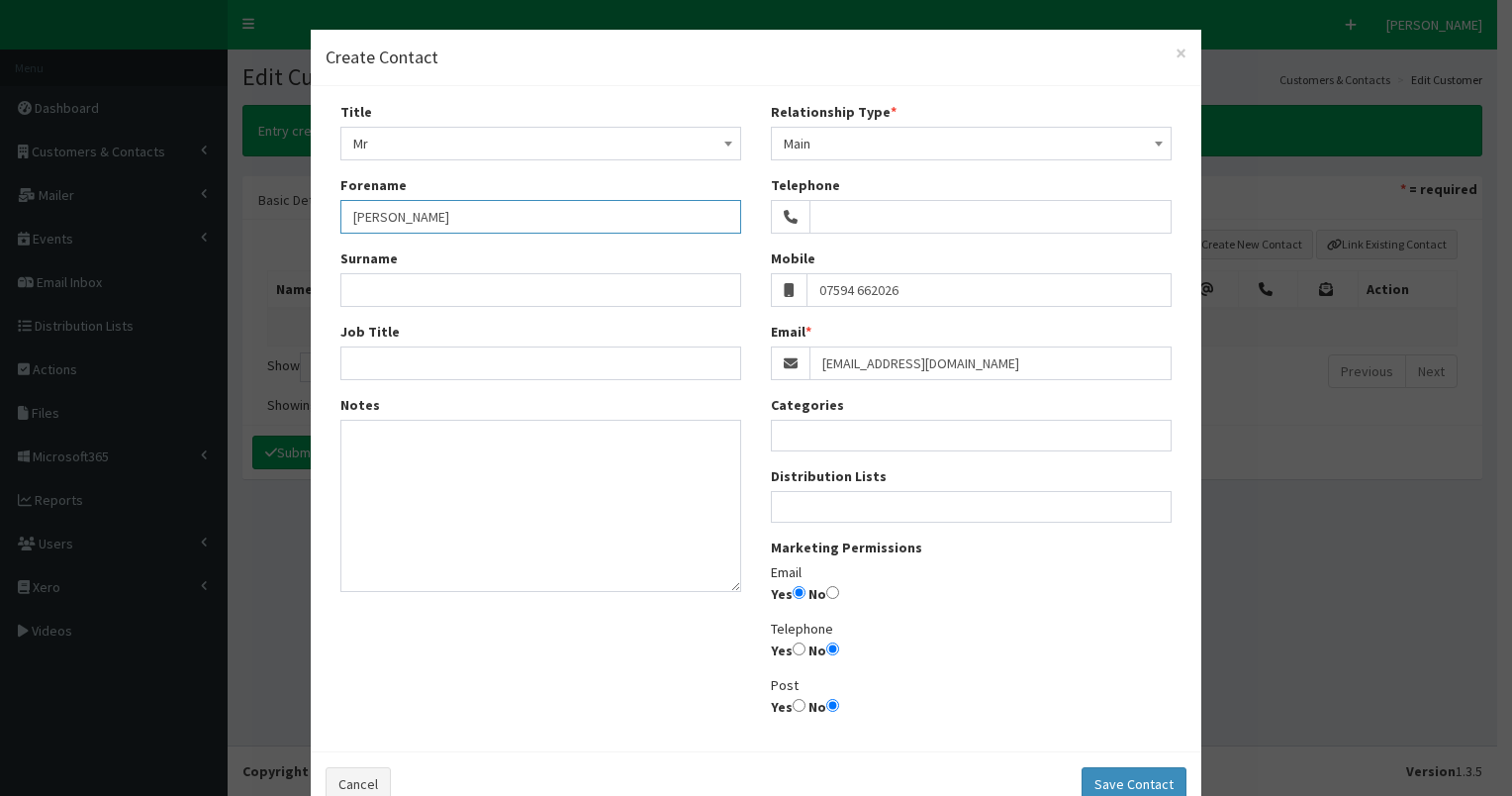 drag, startPoint x: 388, startPoint y: 211, endPoint x: 512, endPoint y: 218, distance: 124.19742 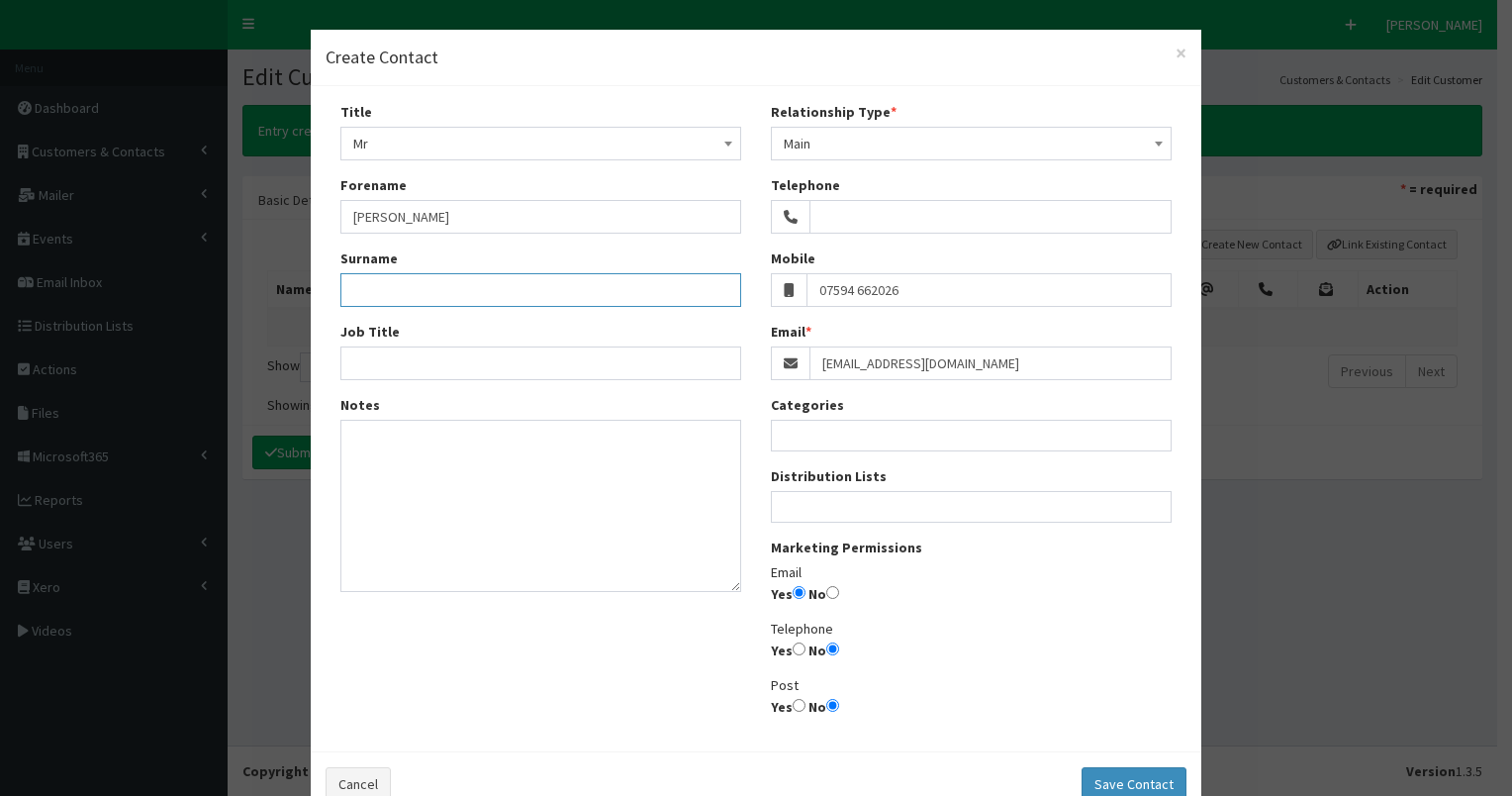 click on "Surname" at bounding box center [540, 290] 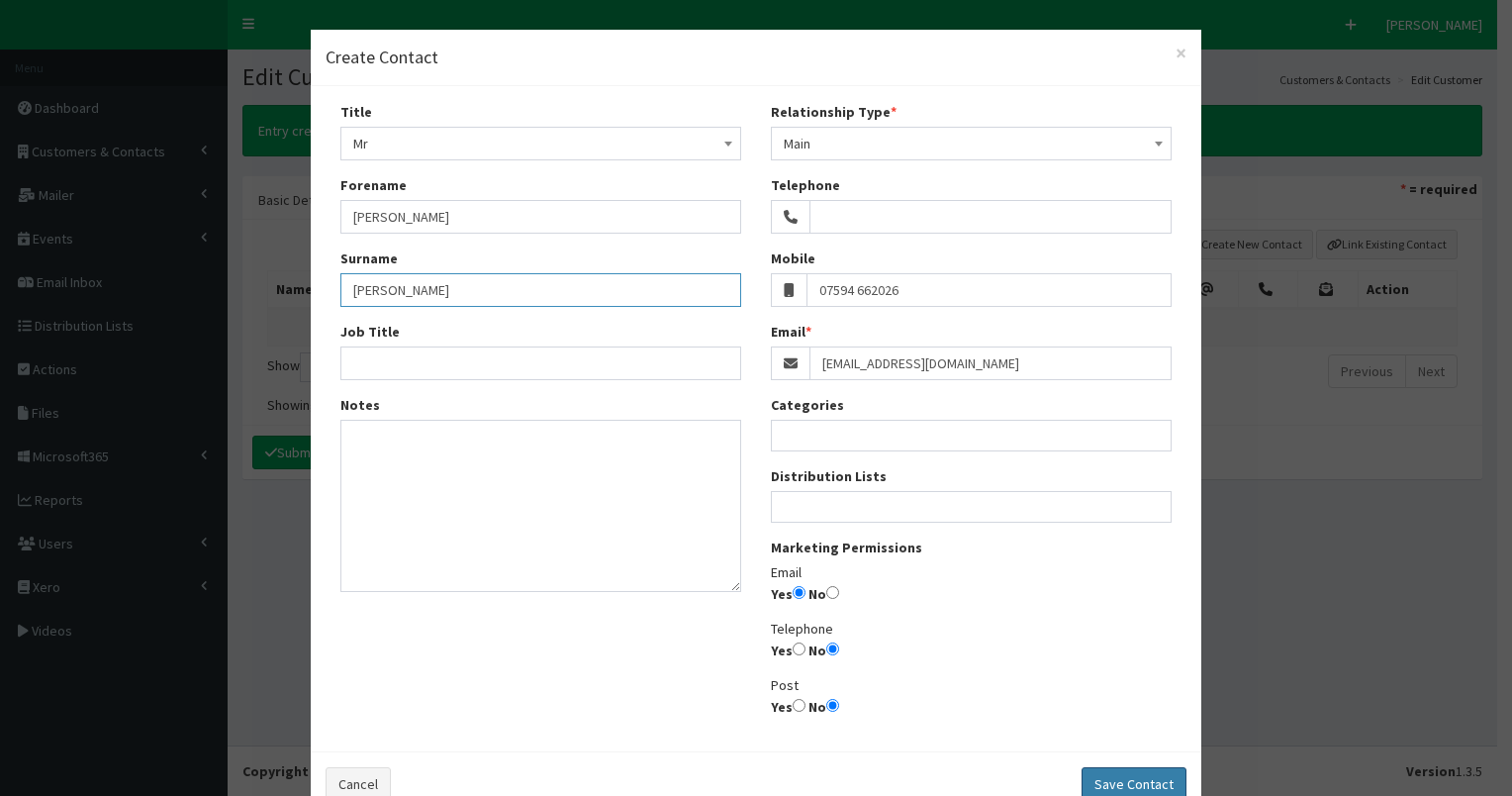 type on "Cromack" 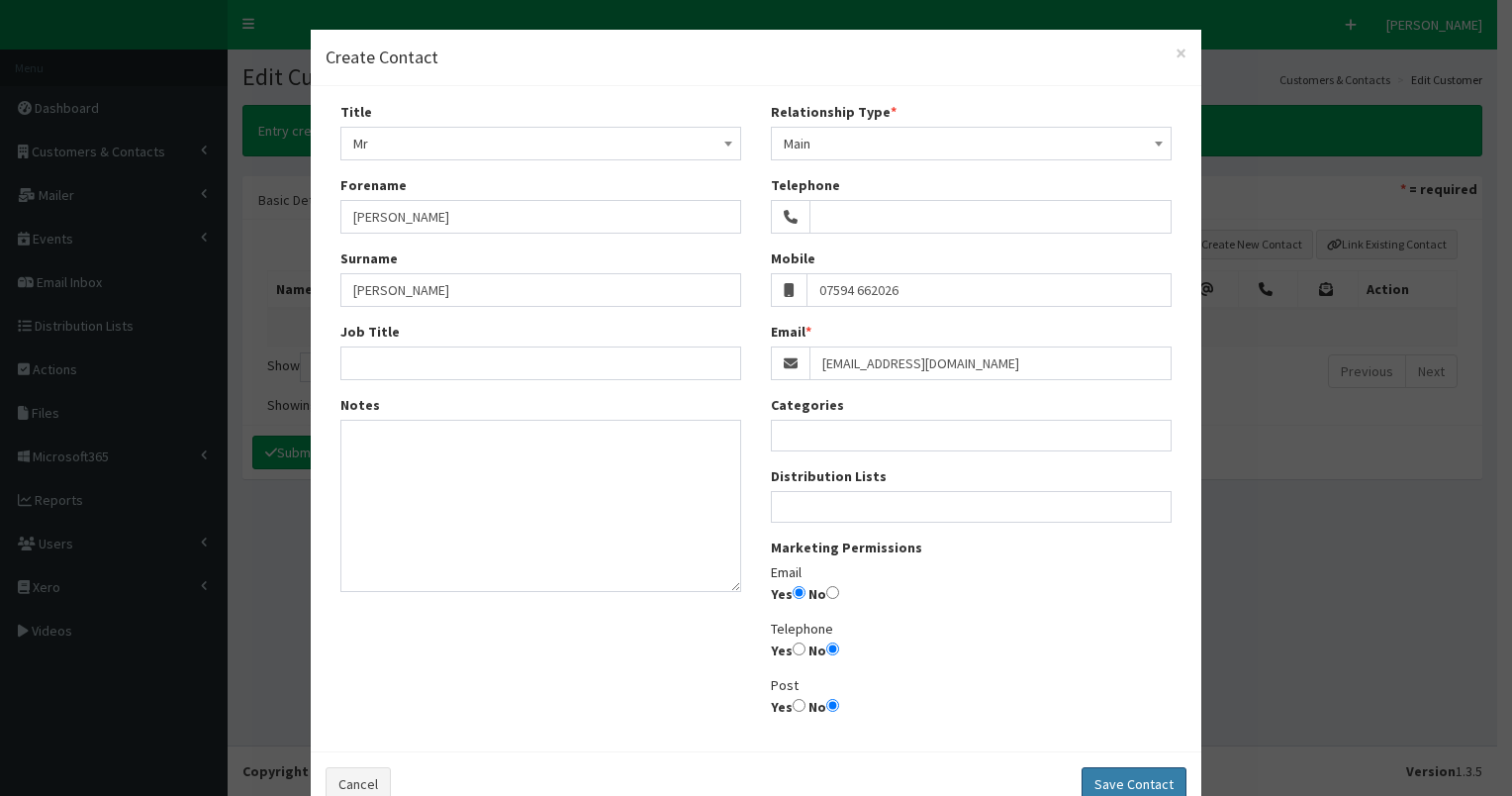click on "Save Contact" at bounding box center (1134, 784) 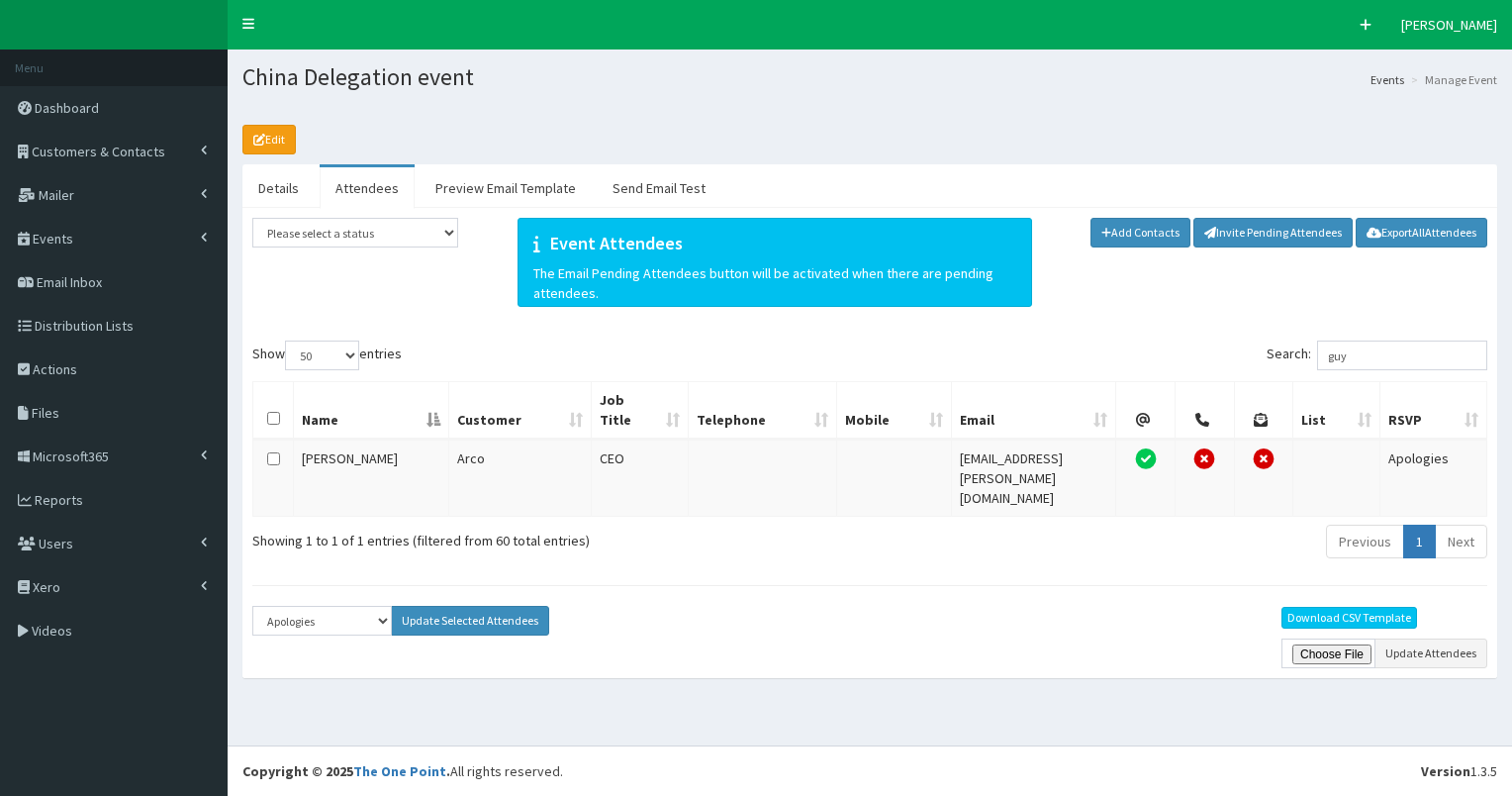 select on "50" 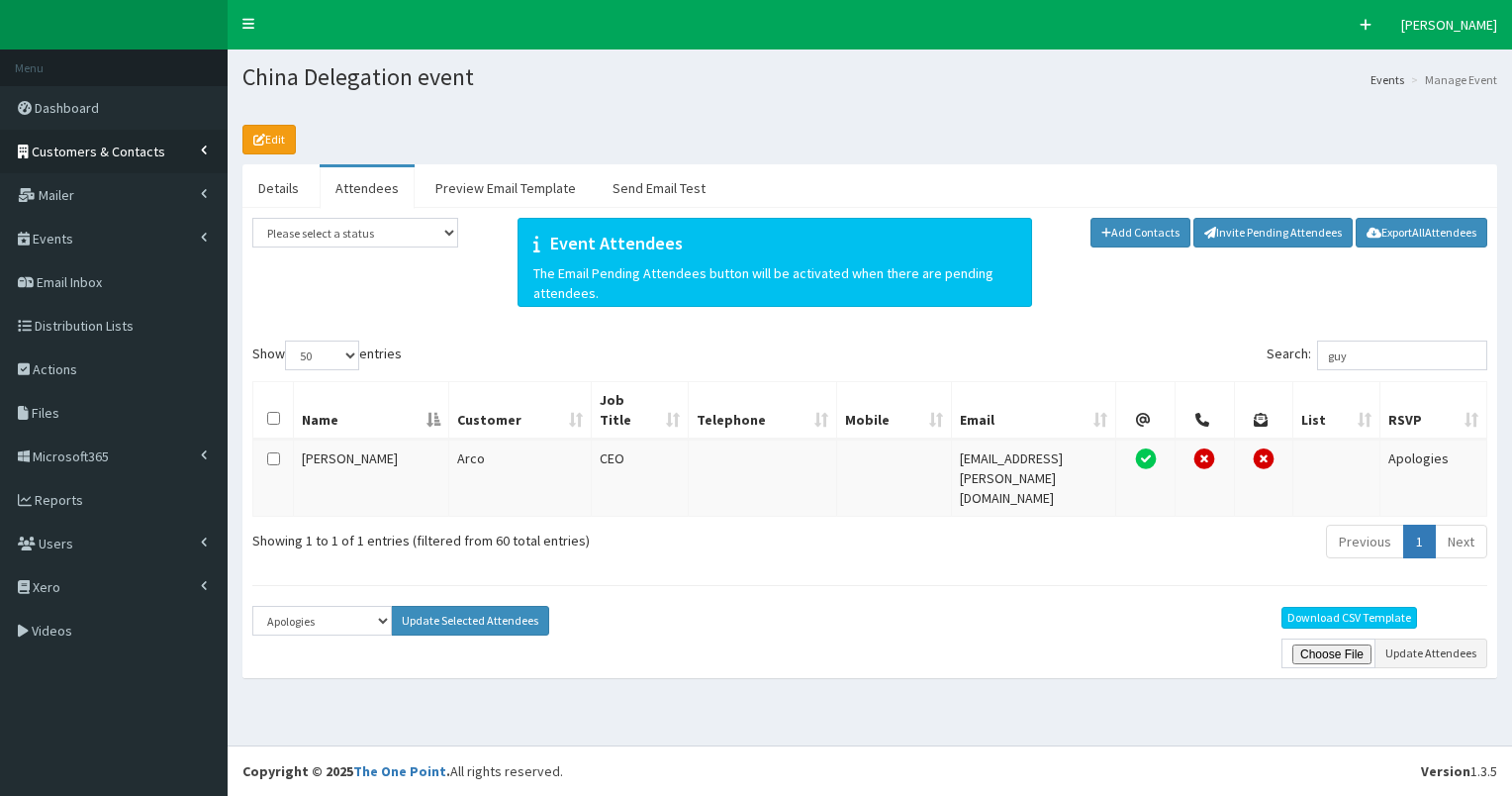 scroll, scrollTop: 0, scrollLeft: 0, axis: both 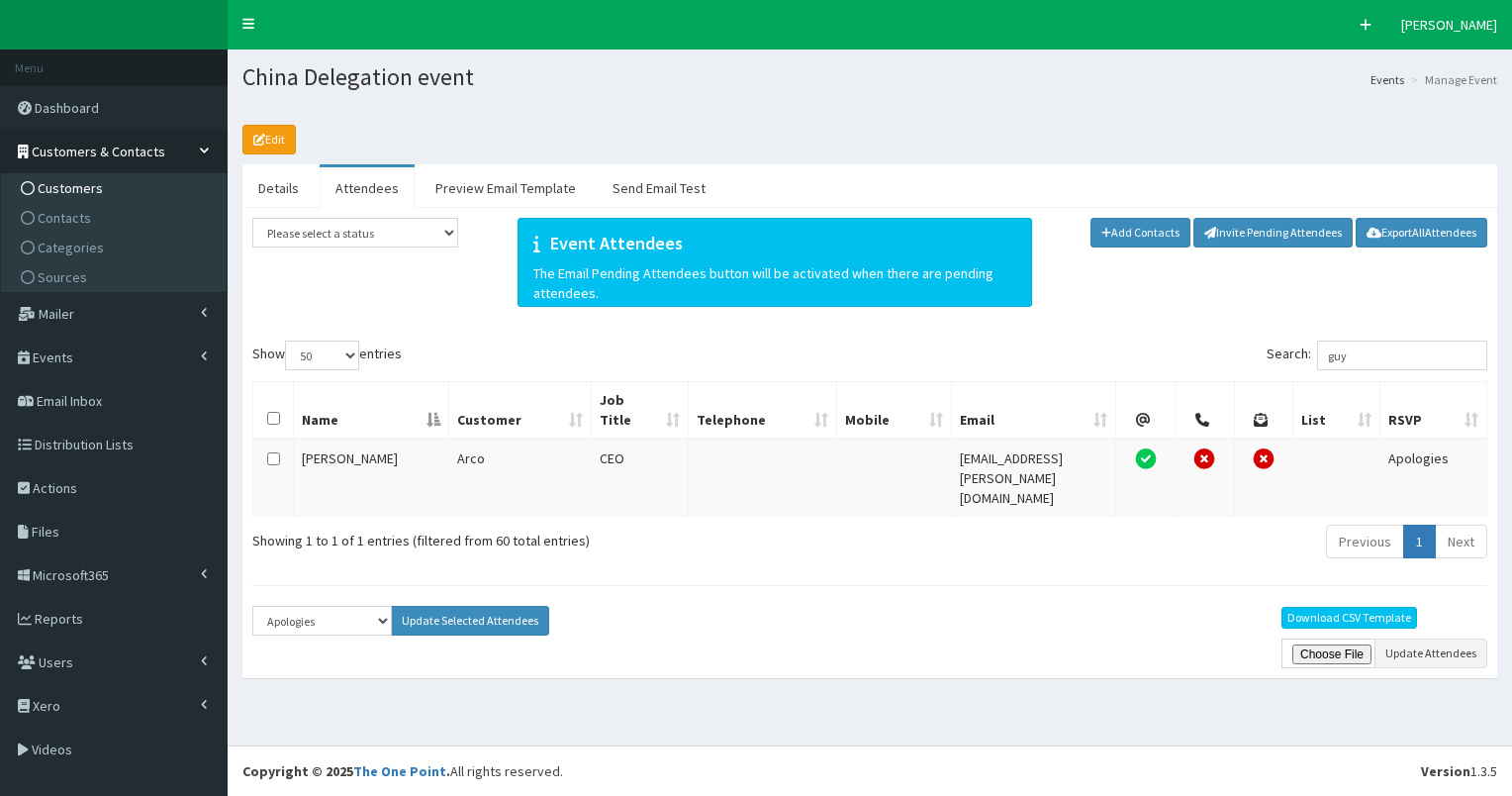 click on "Customers" at bounding box center (116, 188) 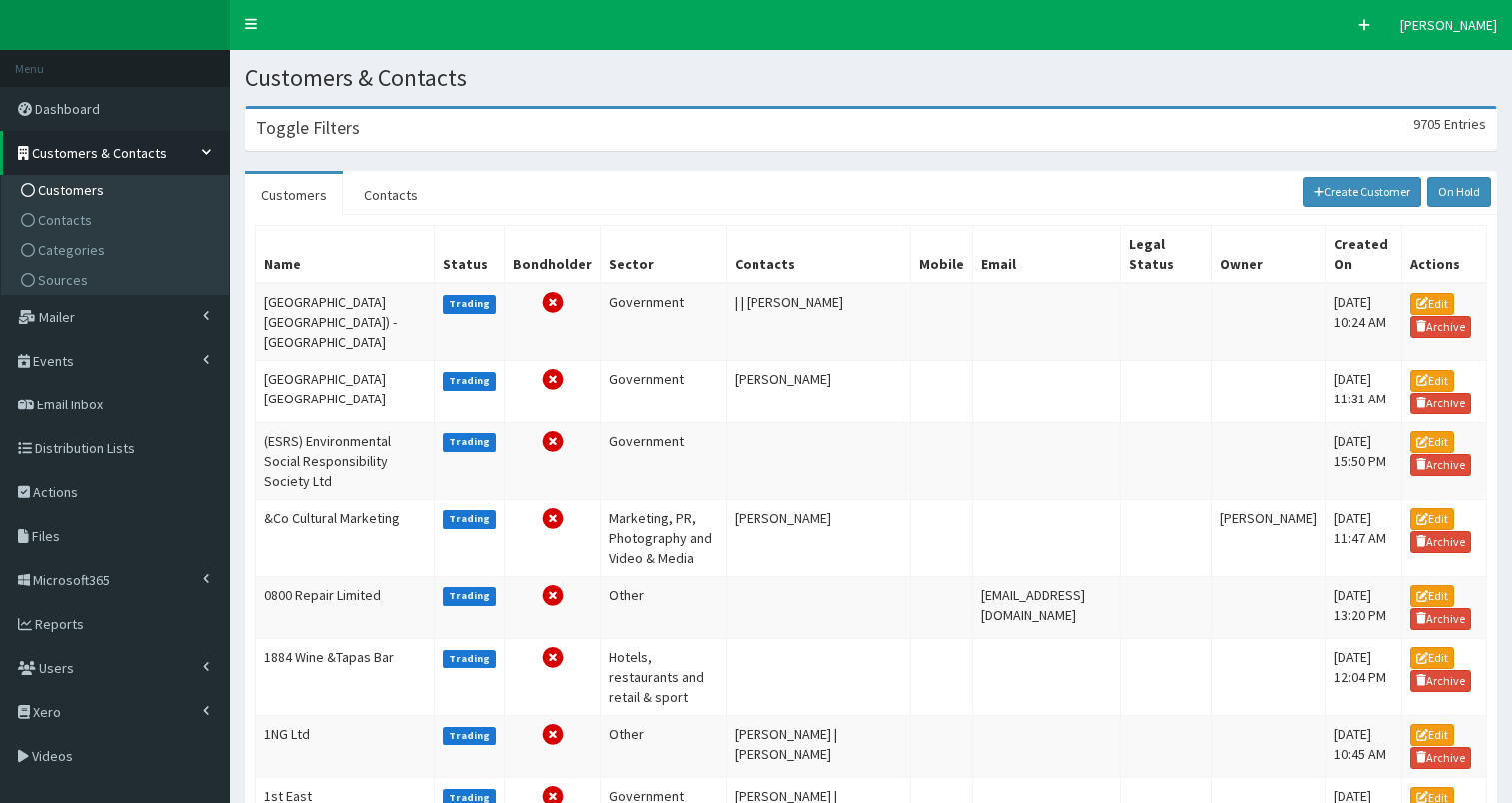 scroll, scrollTop: 0, scrollLeft: 0, axis: both 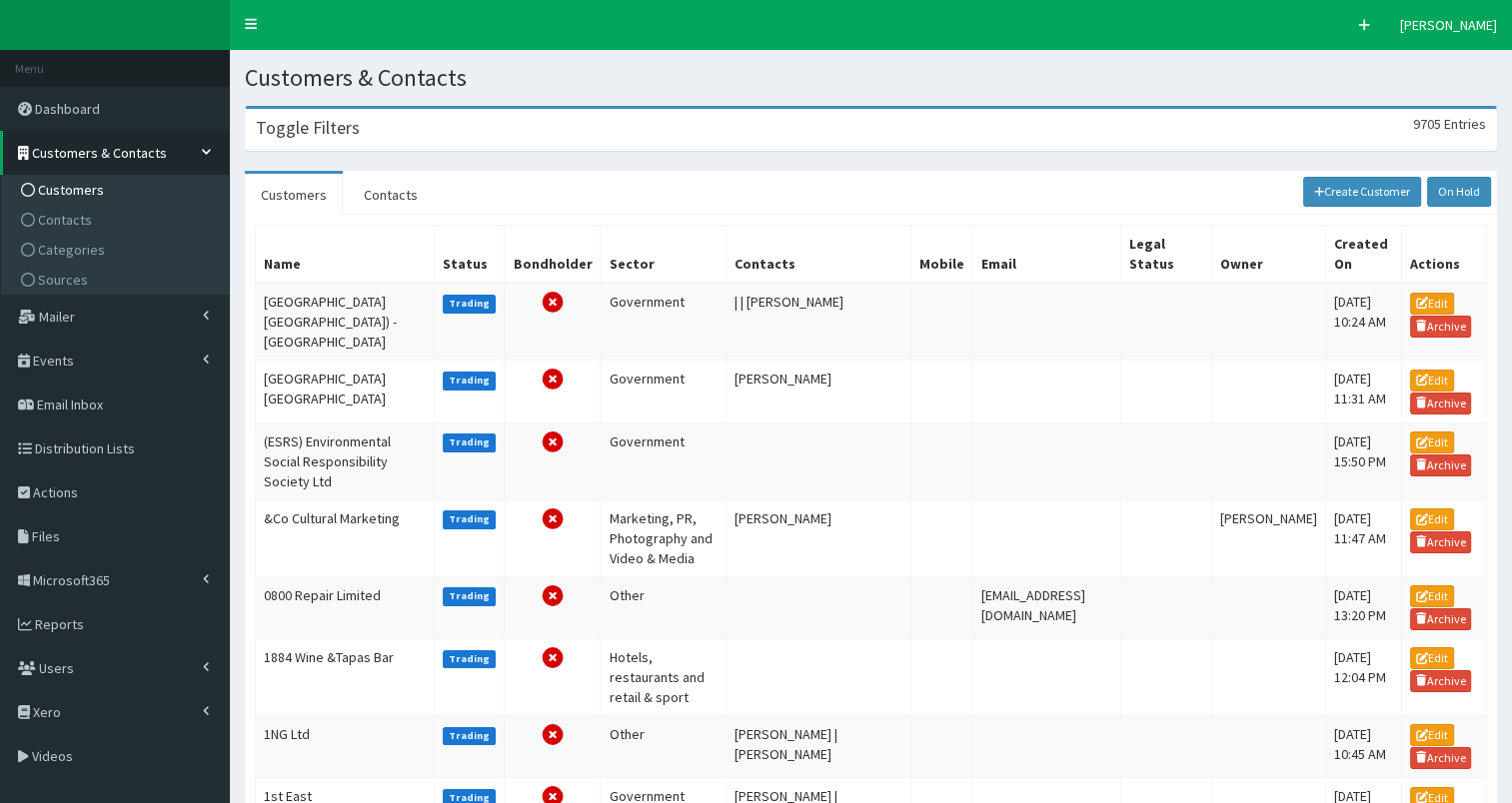 click on "Toggle Filters
9705   Entries" at bounding box center (870, 129) 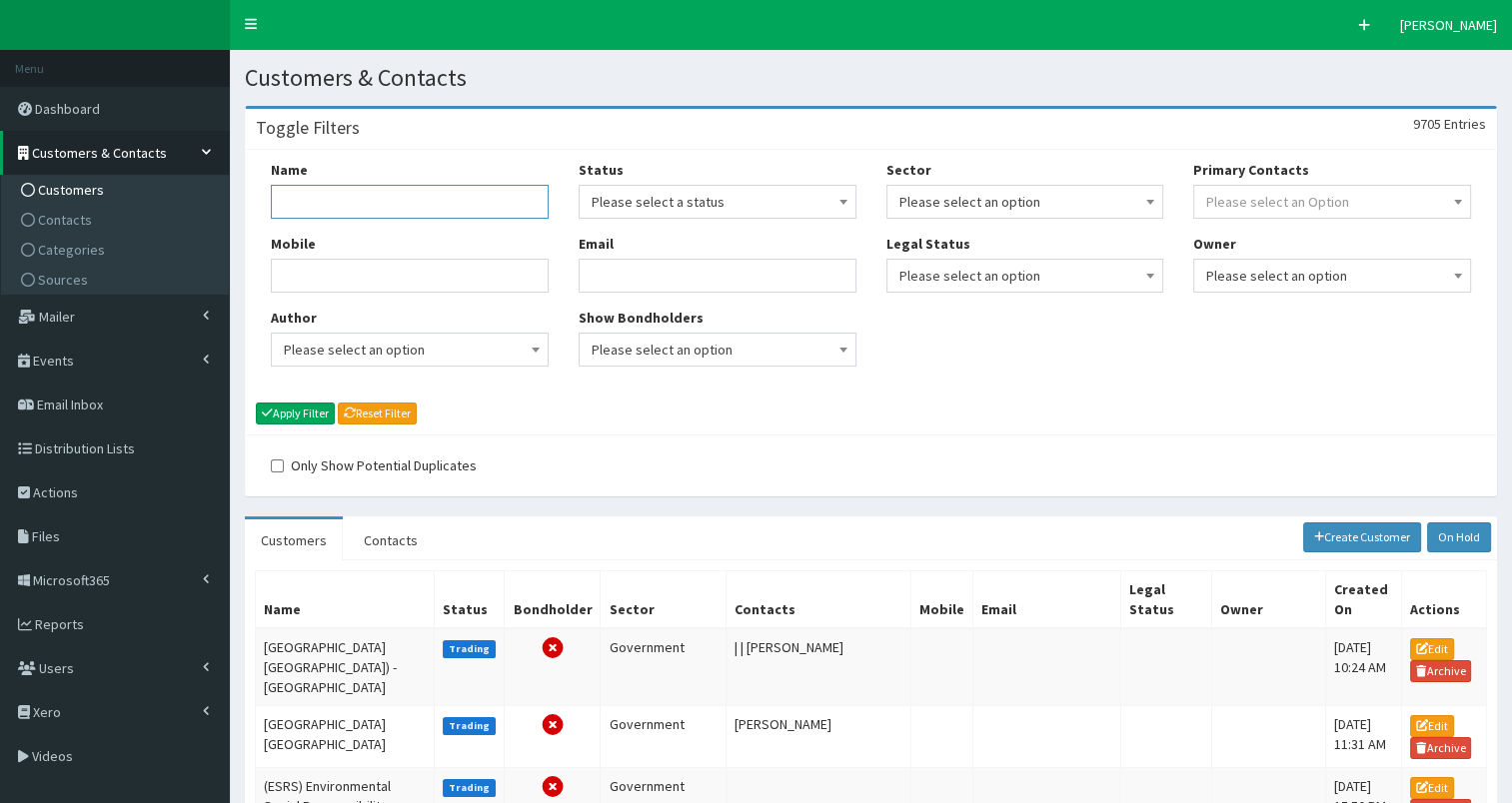 click on "Name" at bounding box center (410, 202) 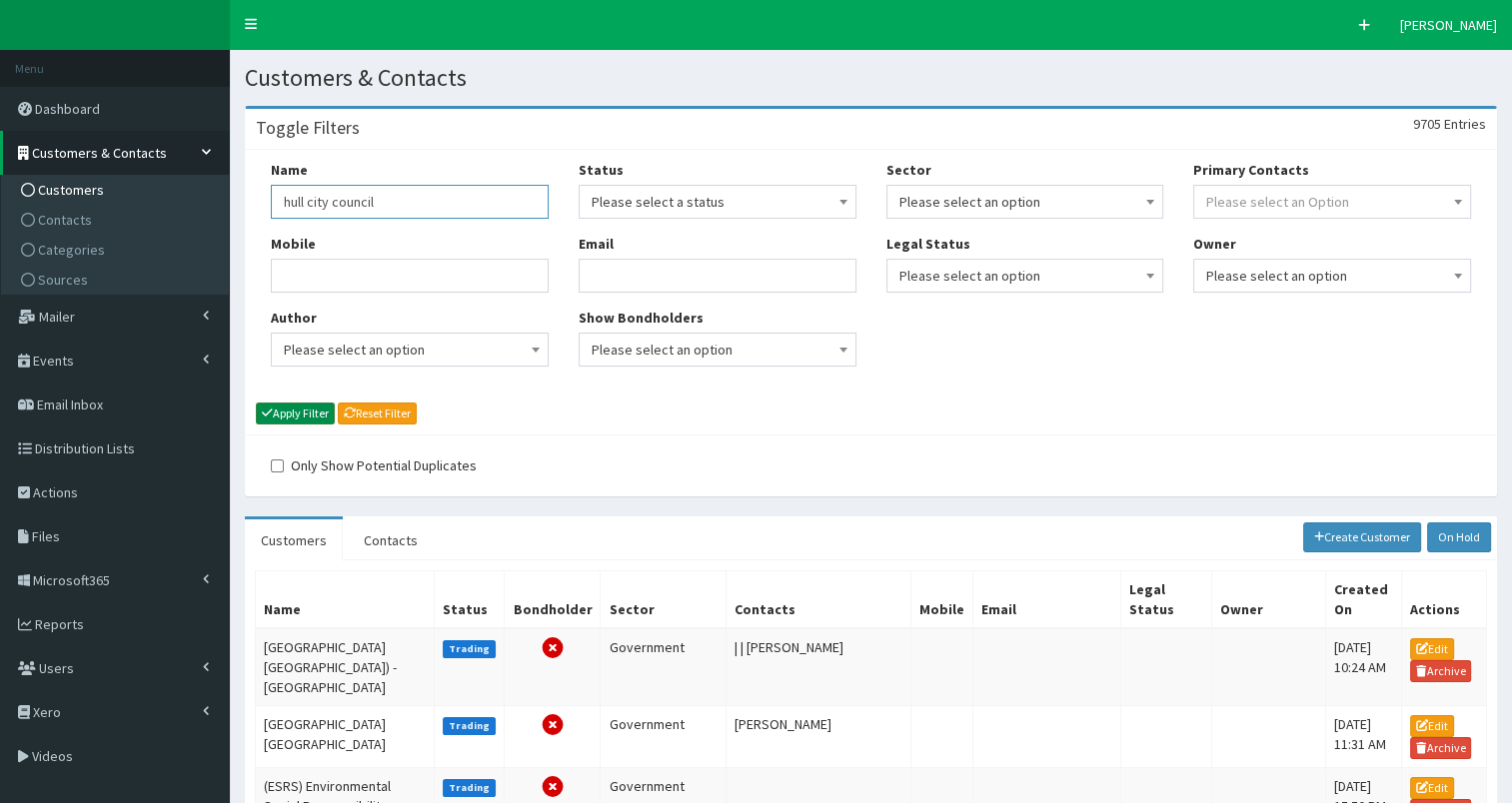 type on "hull city council" 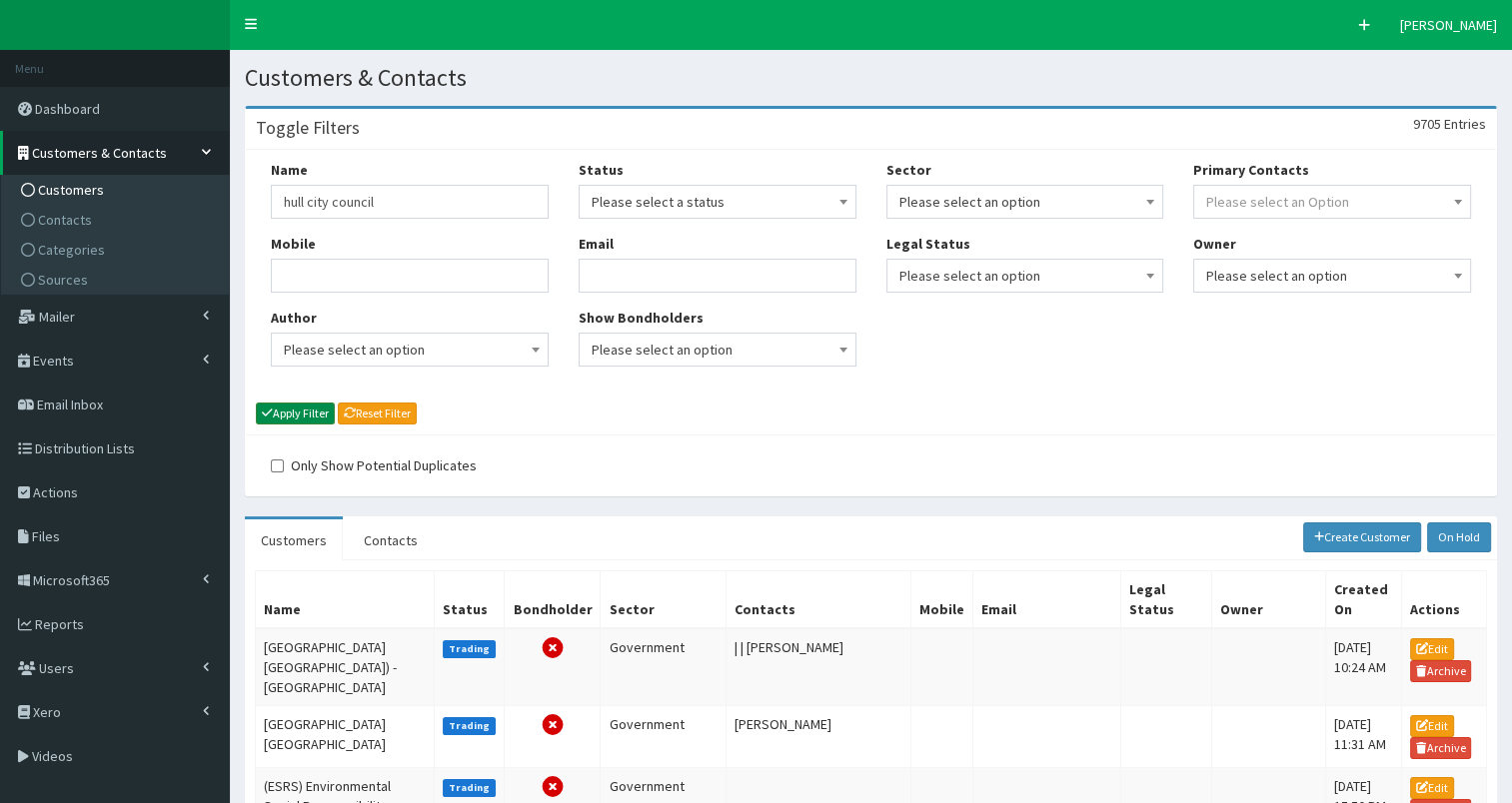 click on "Apply Filter" at bounding box center [295, 413] 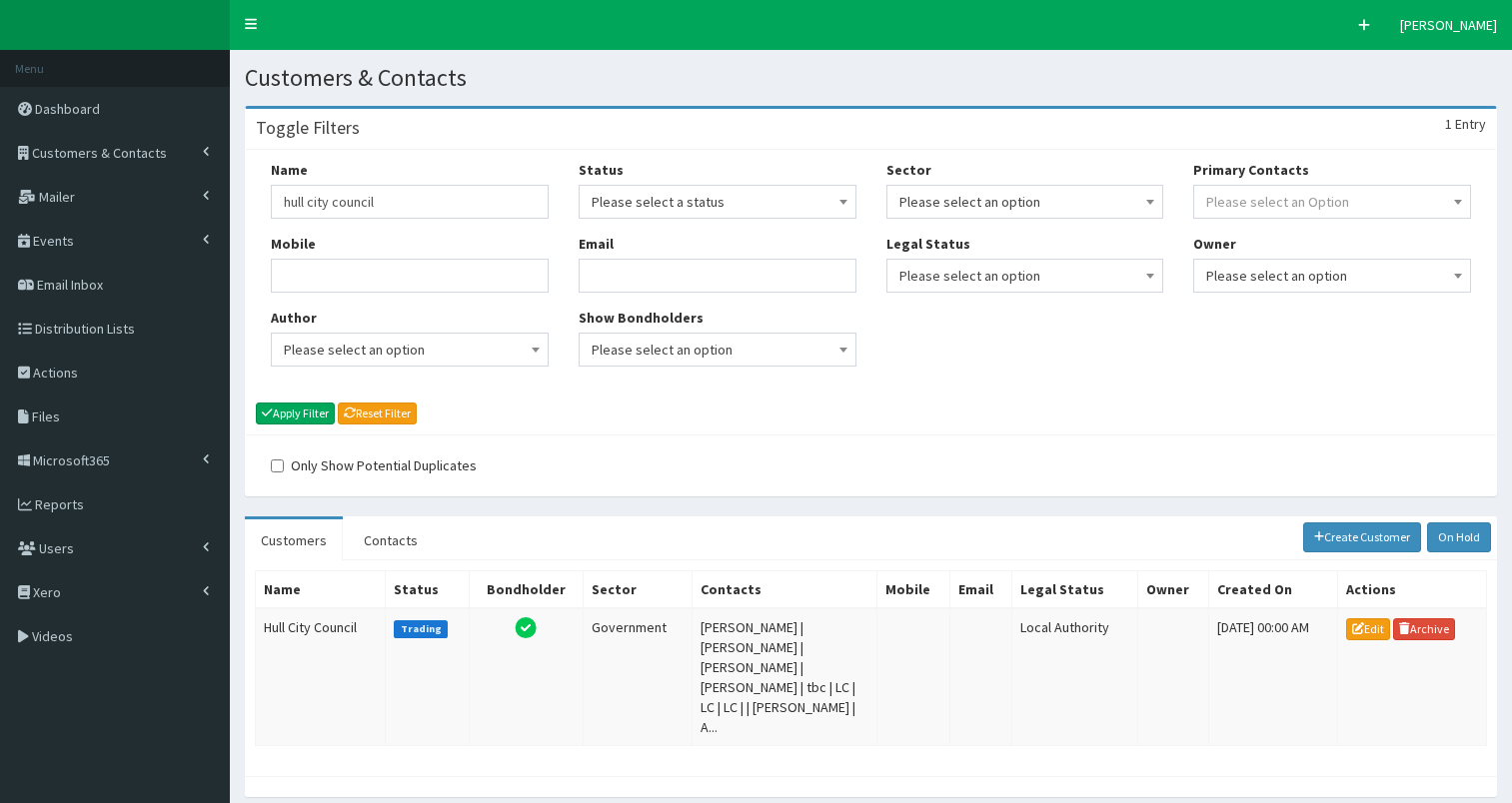 scroll, scrollTop: 0, scrollLeft: 0, axis: both 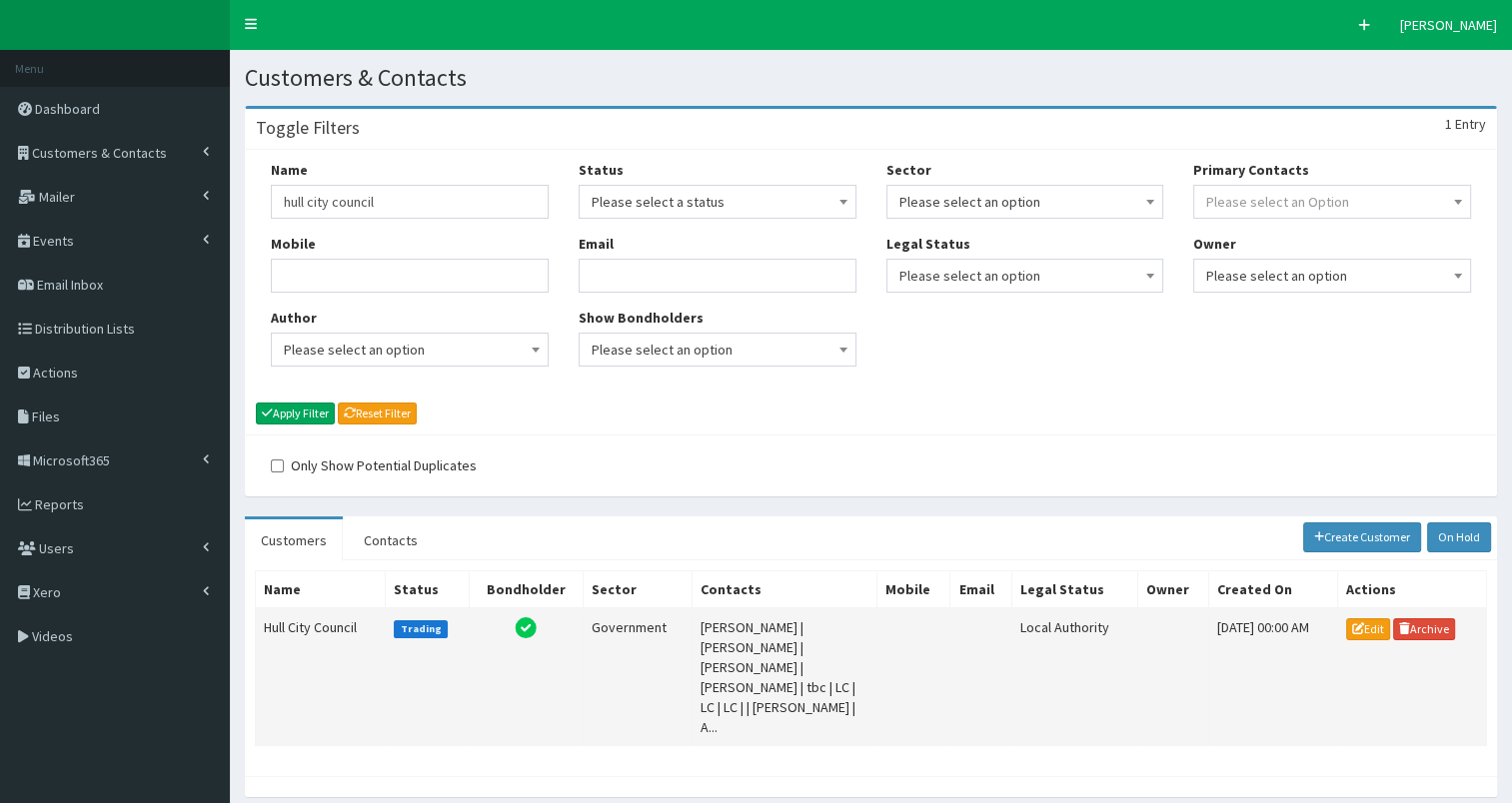 click on "Hull City Council" at bounding box center [321, 677] 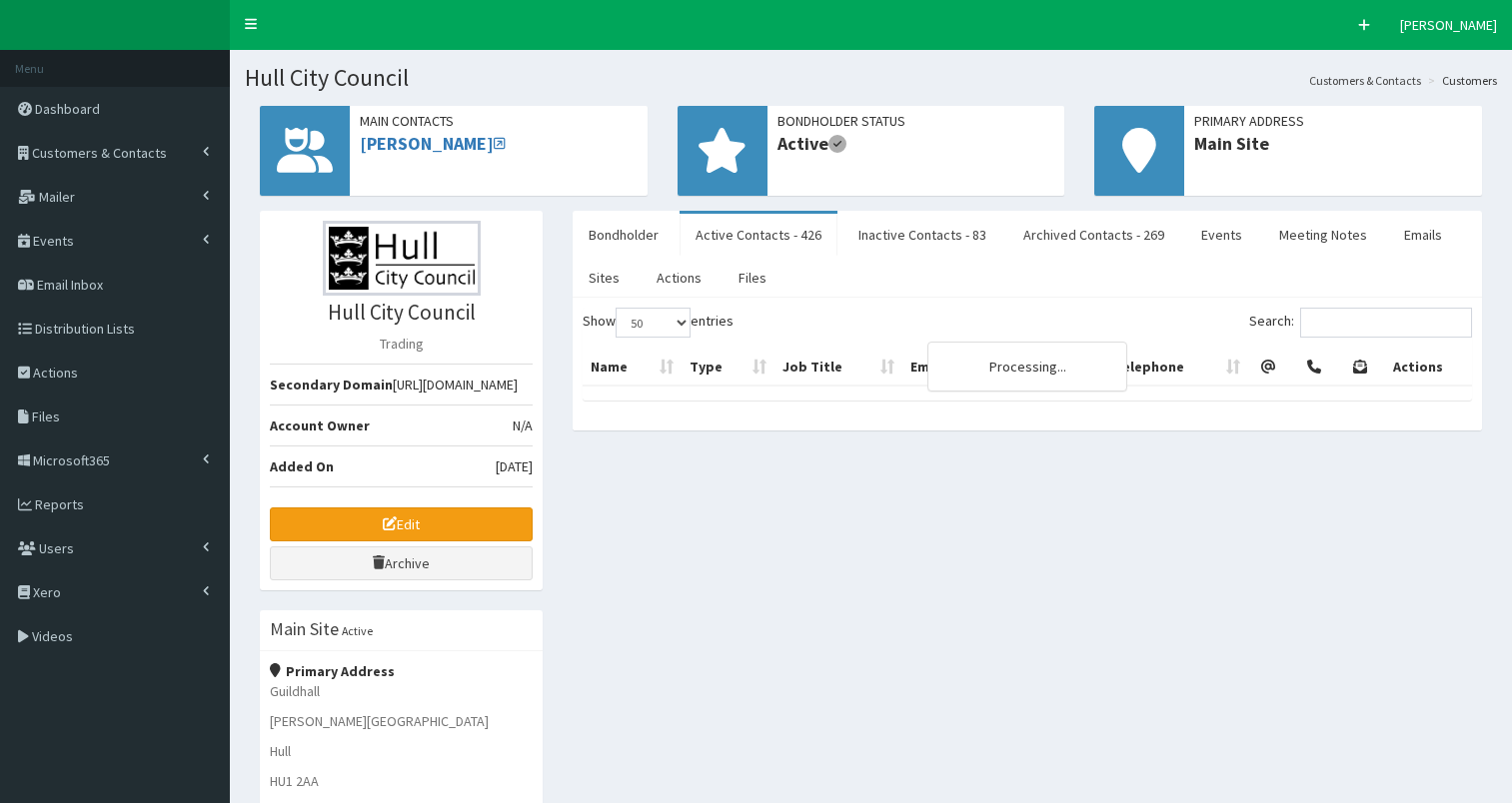 select on "50" 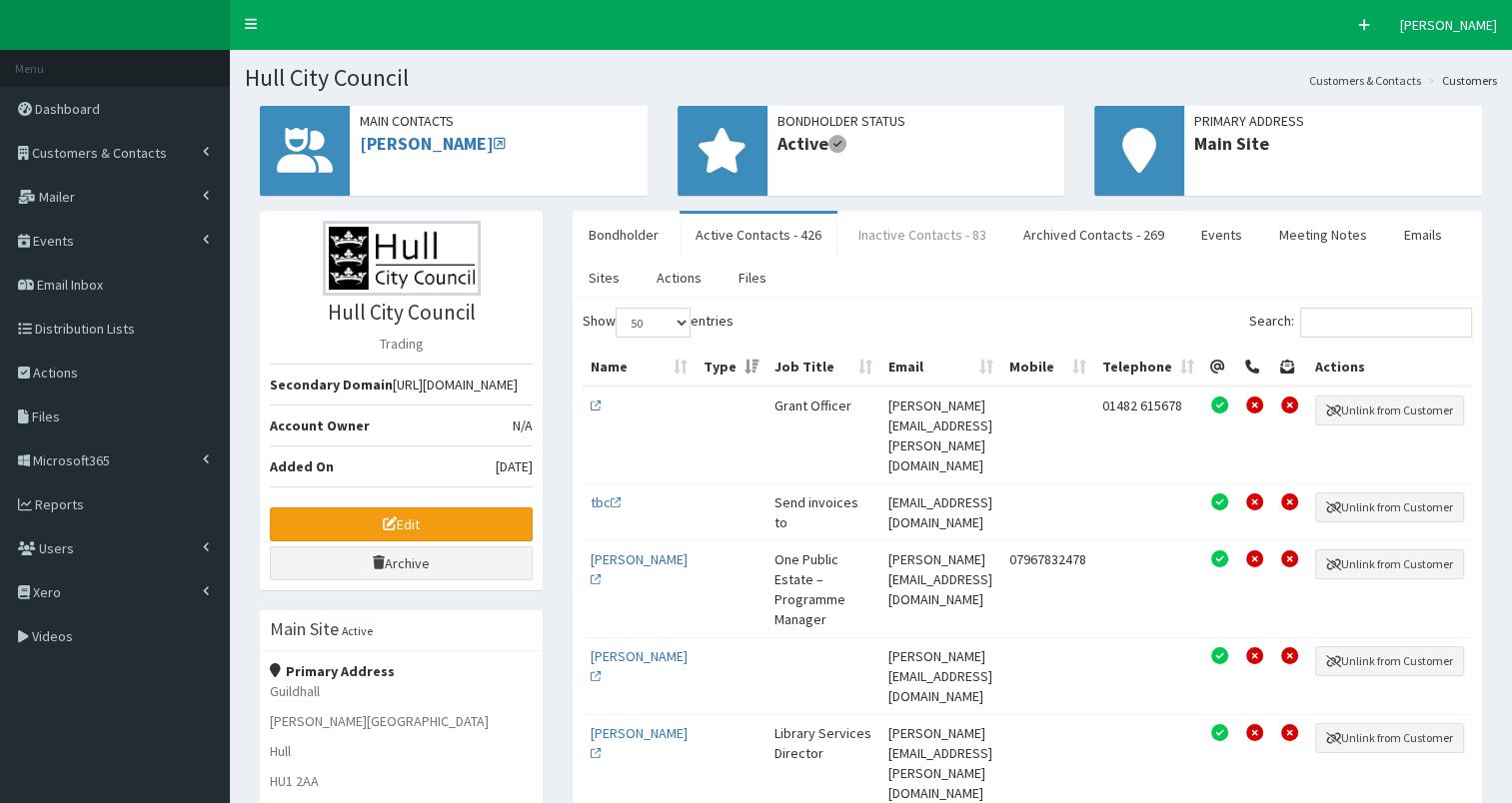click on "Inactive Contacts - 83" at bounding box center (922, 235) 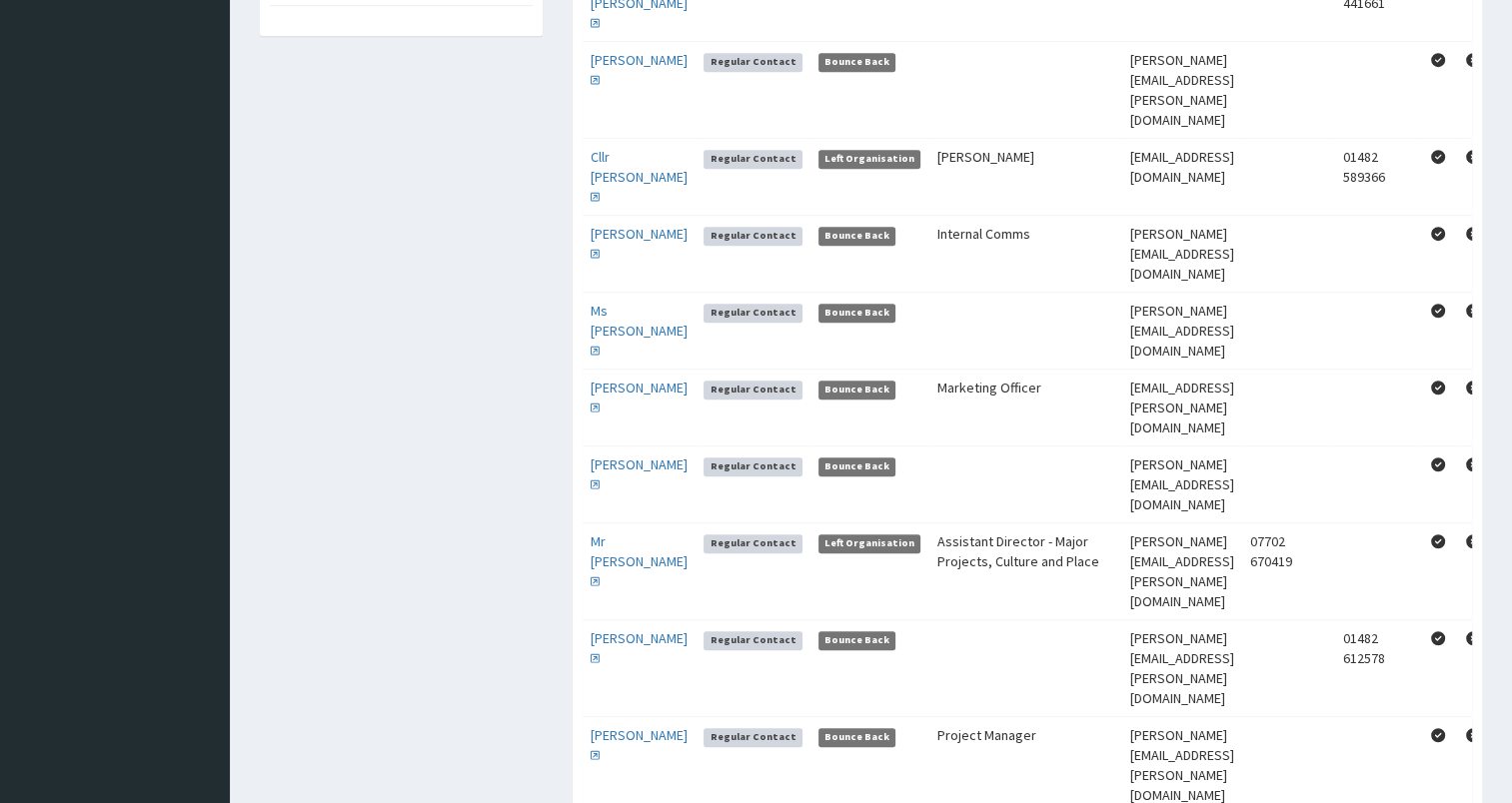 scroll, scrollTop: 1070, scrollLeft: 0, axis: vertical 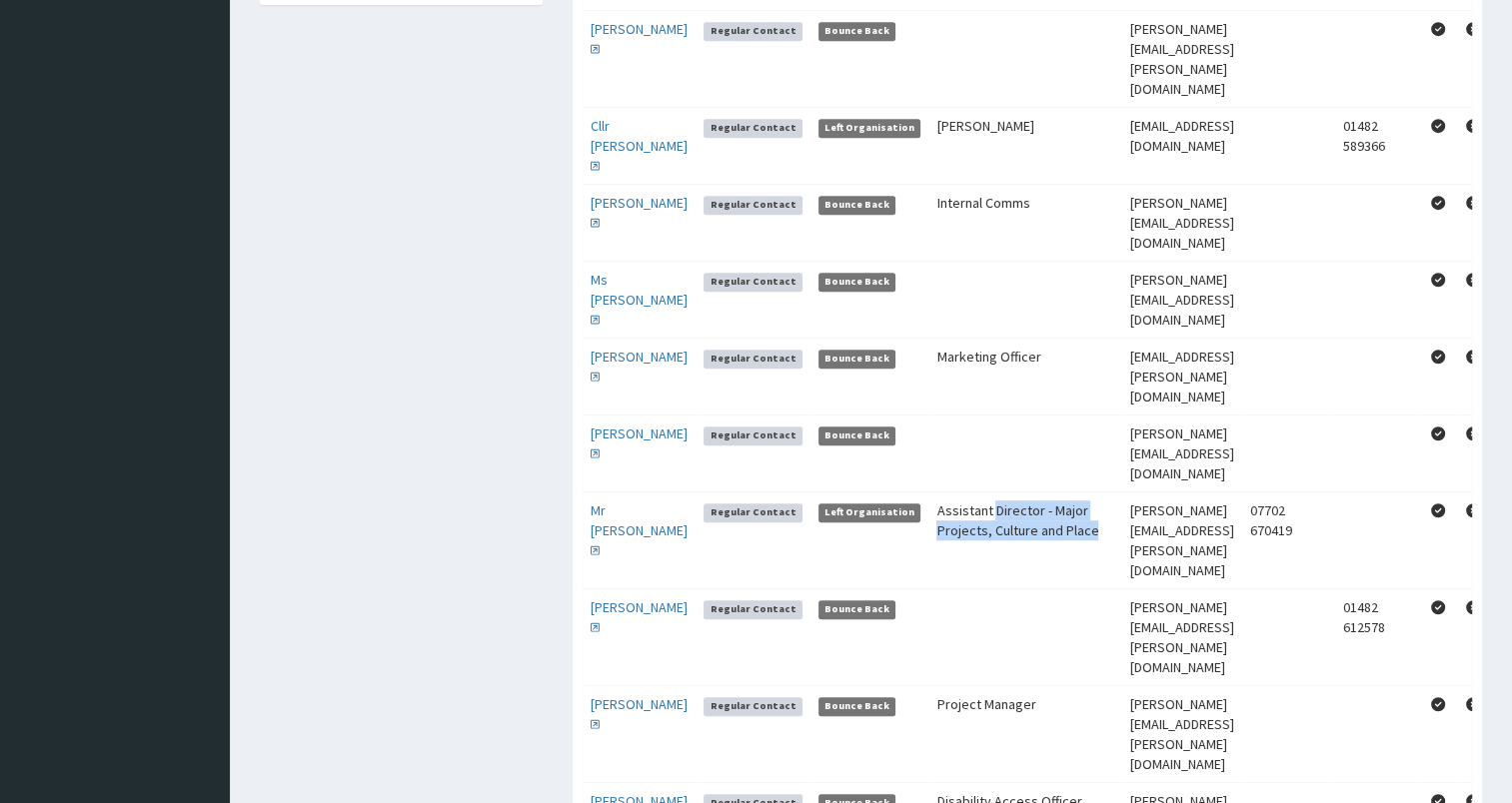 drag, startPoint x: 905, startPoint y: 104, endPoint x: 1002, endPoint y: 154, distance: 109.128365 